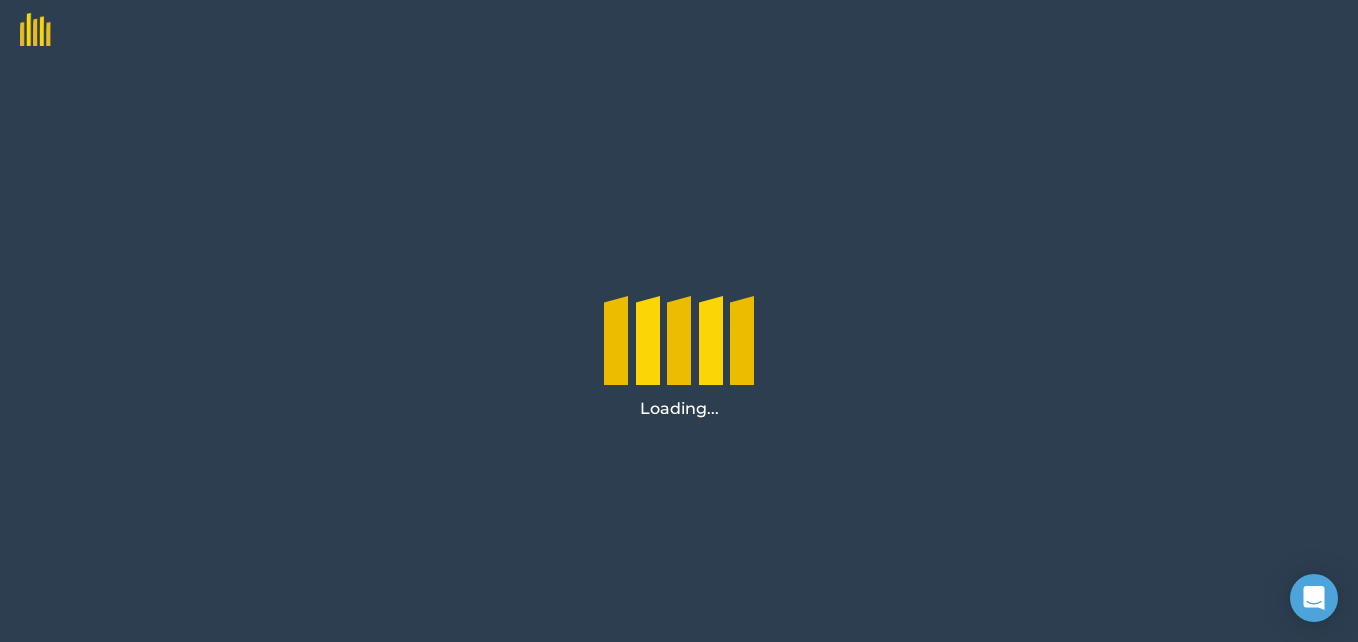 scroll, scrollTop: 0, scrollLeft: 0, axis: both 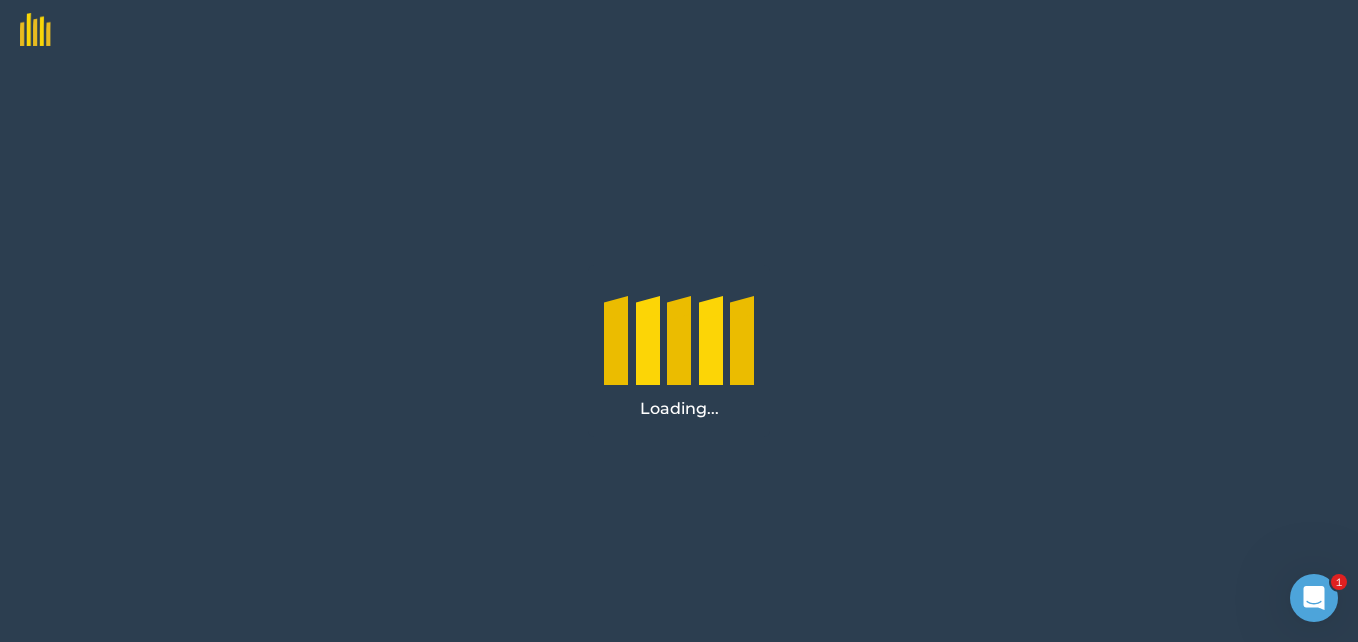 click 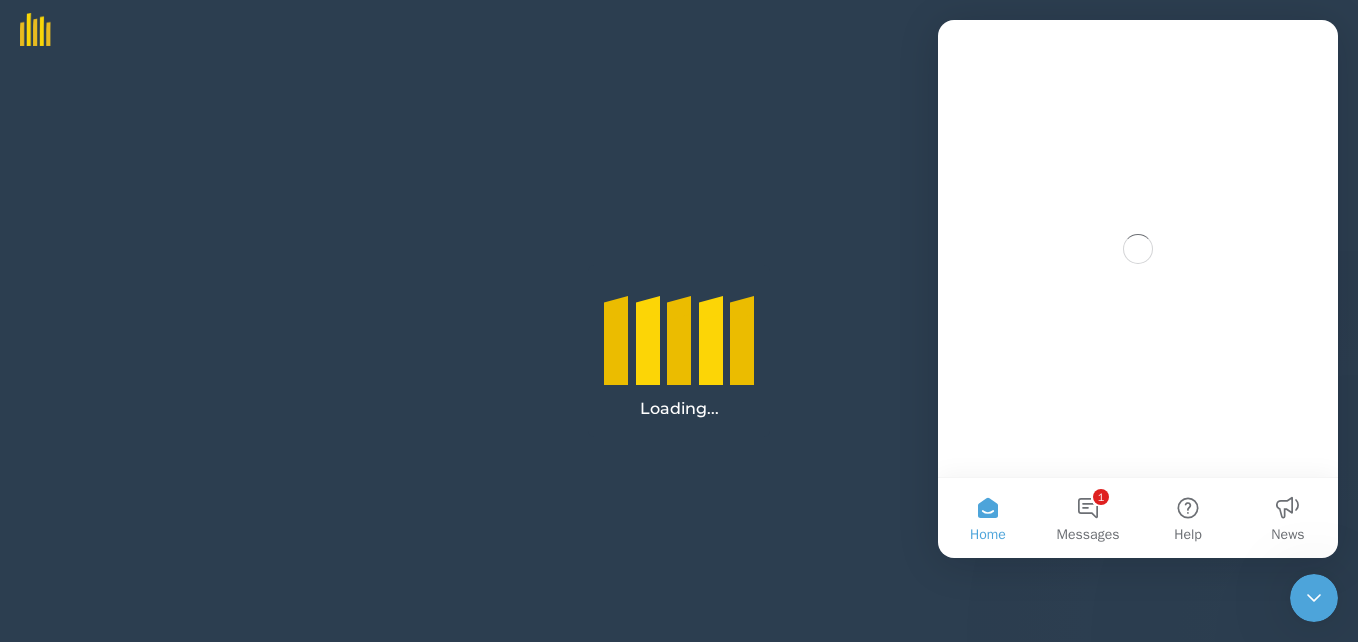 scroll, scrollTop: 0, scrollLeft: 0, axis: both 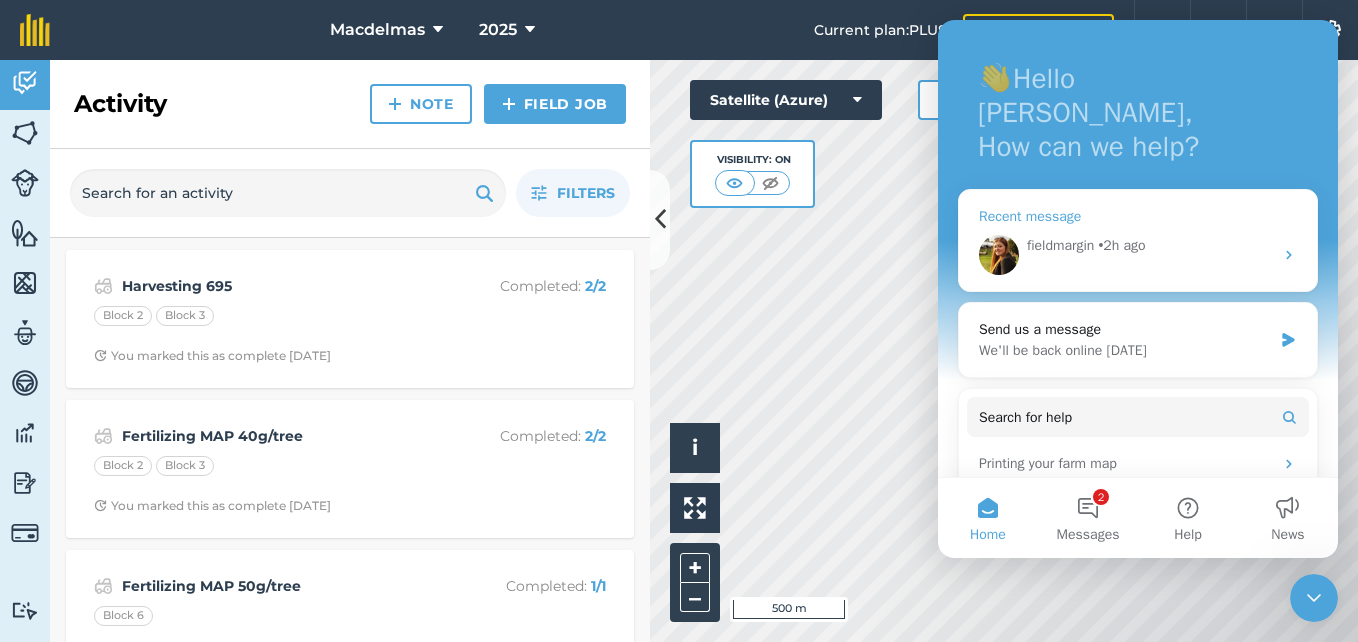 click 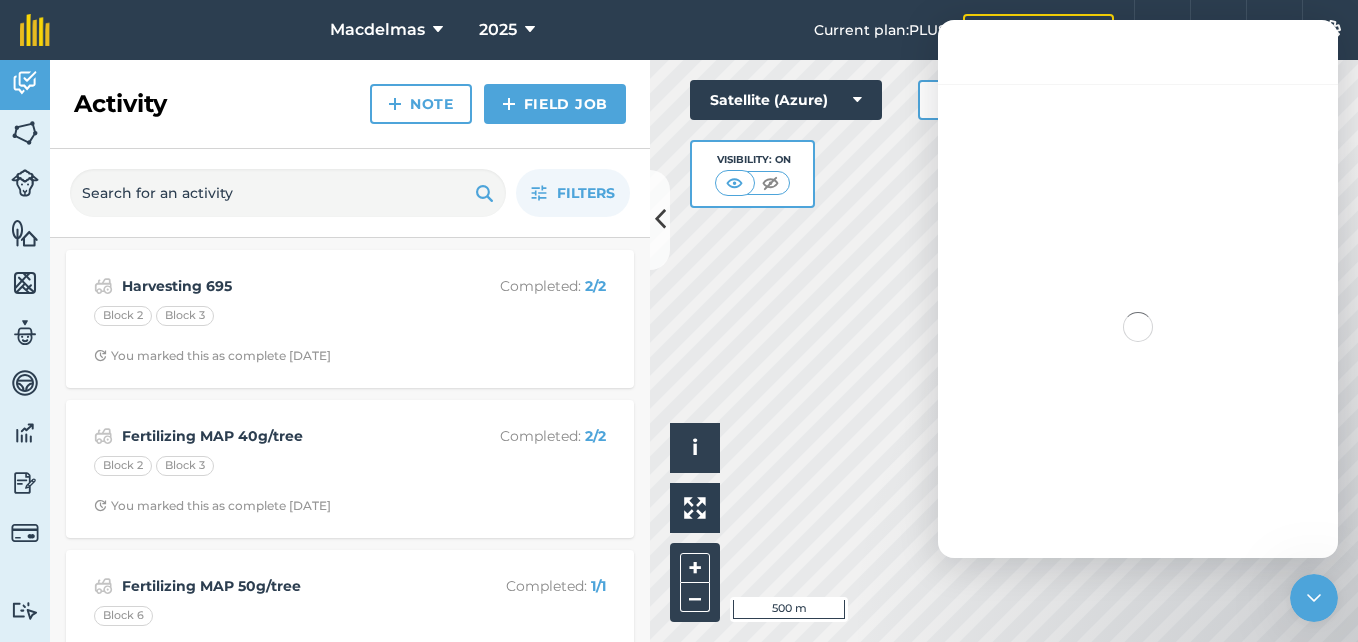 scroll, scrollTop: 0, scrollLeft: 0, axis: both 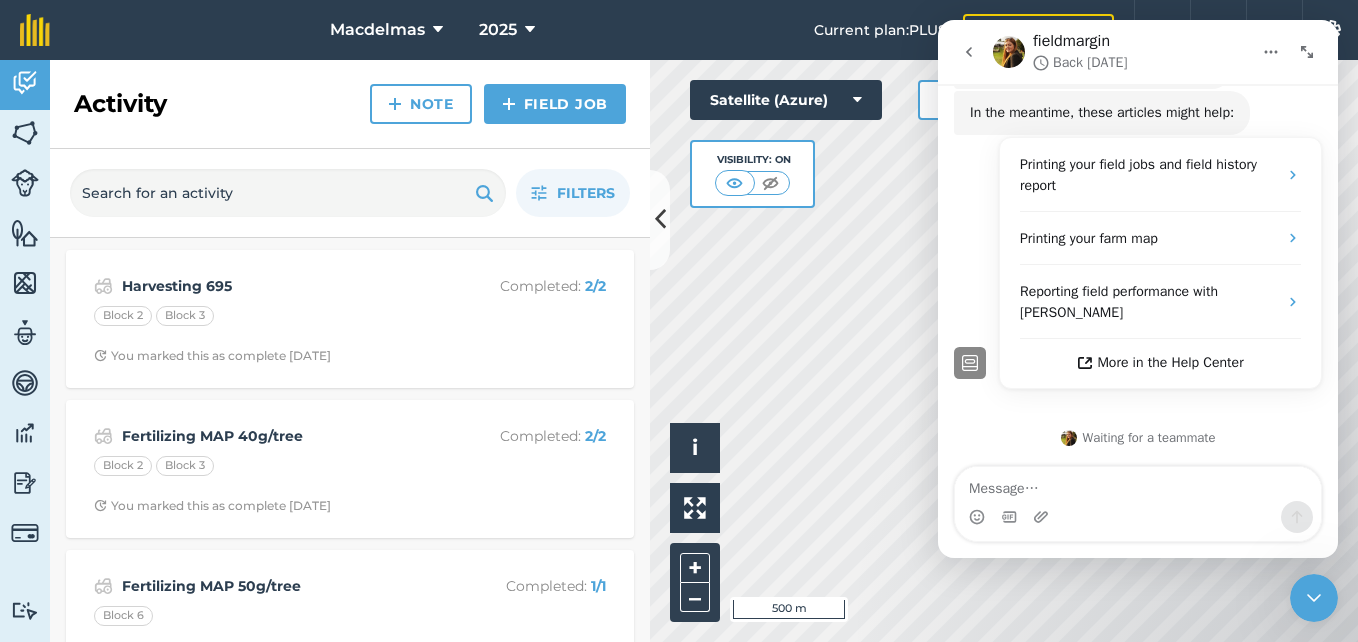 click 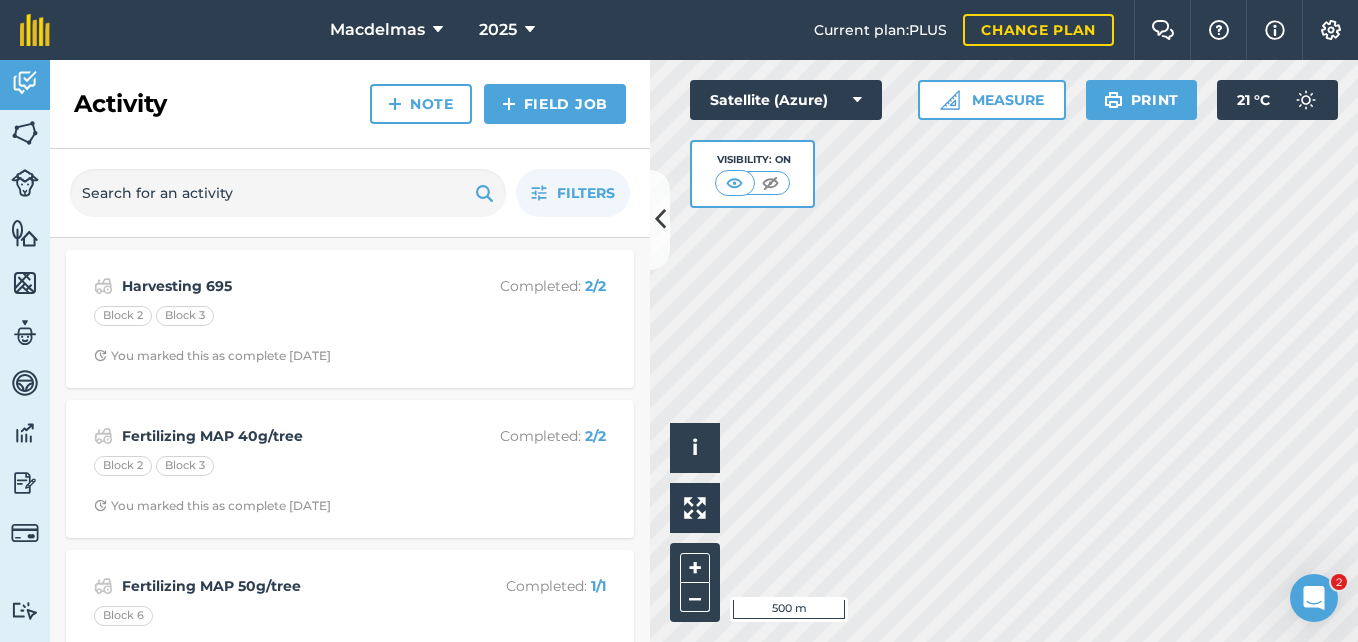 scroll, scrollTop: 0, scrollLeft: 0, axis: both 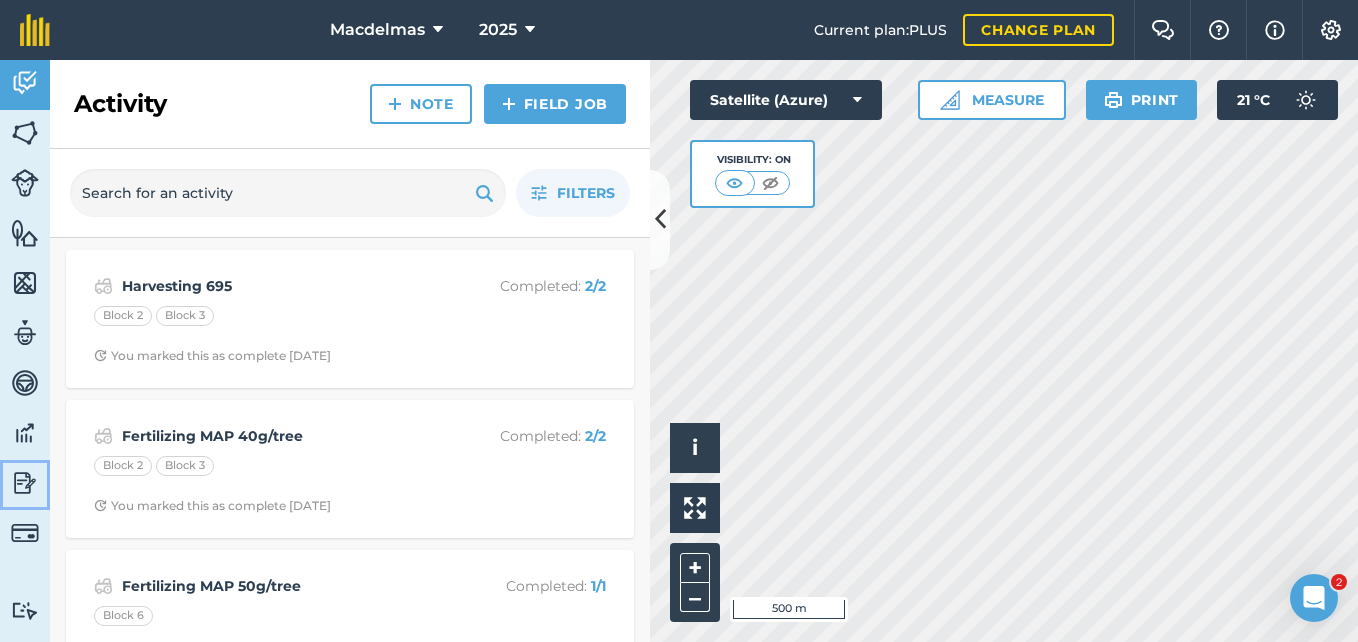 click at bounding box center [25, 483] 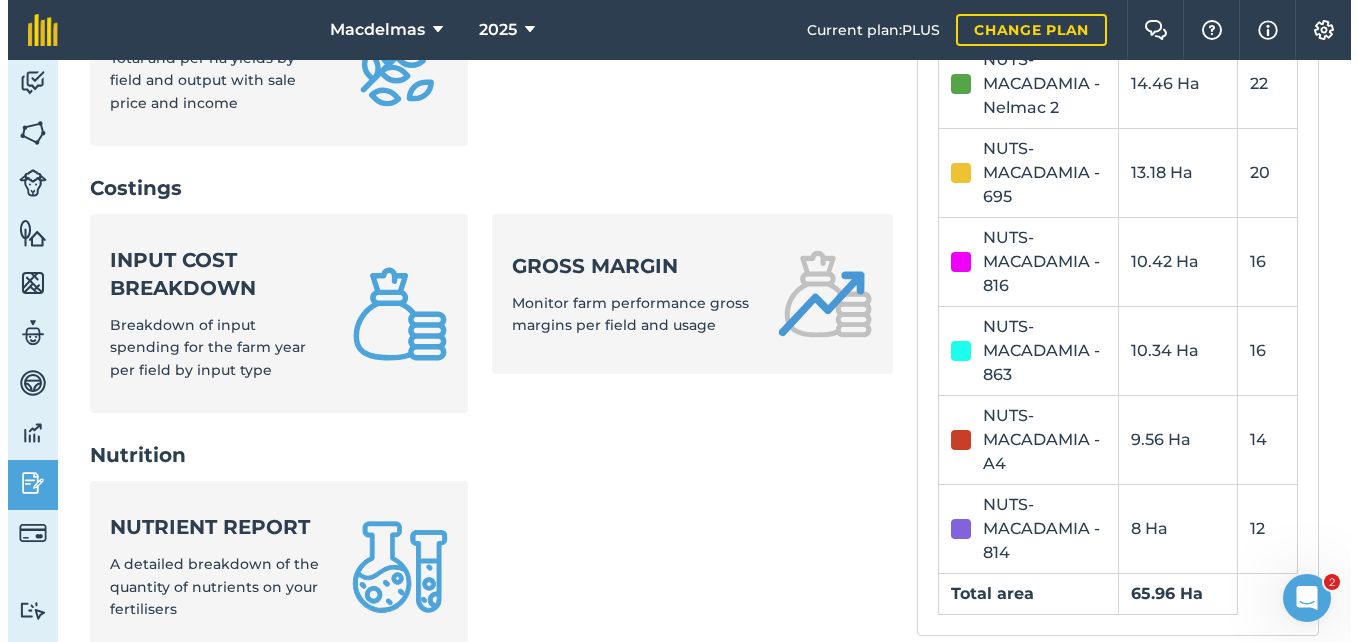 scroll, scrollTop: 700, scrollLeft: 0, axis: vertical 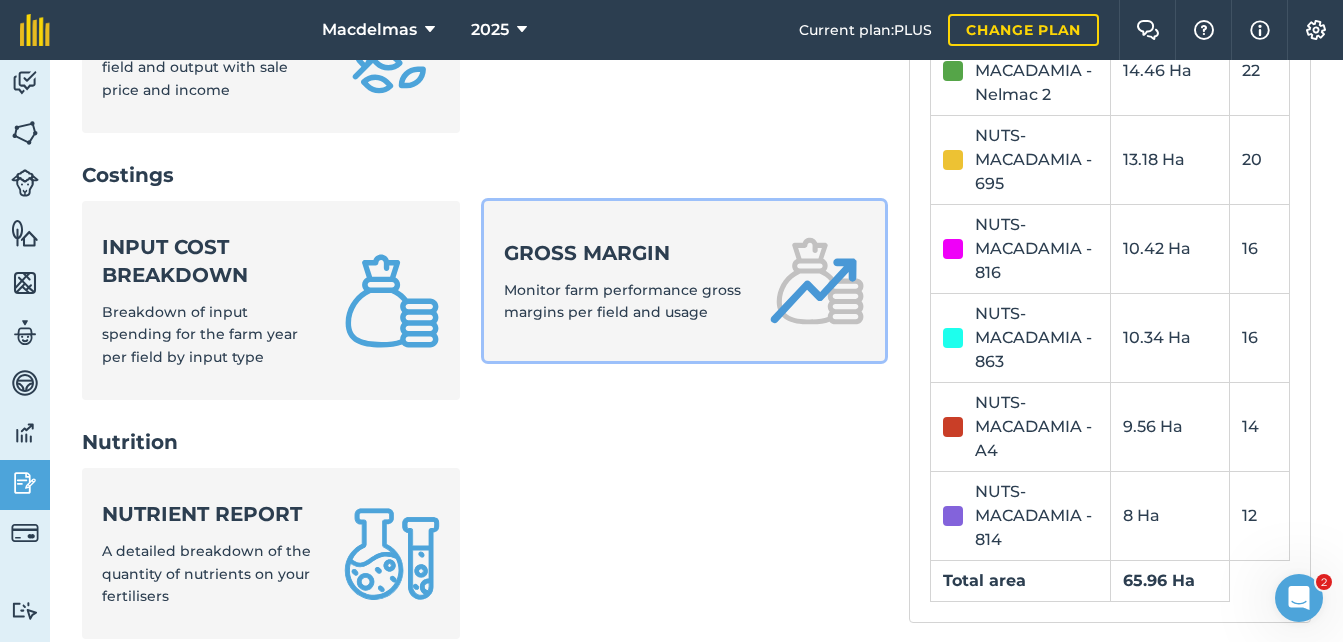 click on "Monitor farm performance gross margins per field and usage" at bounding box center (622, 301) 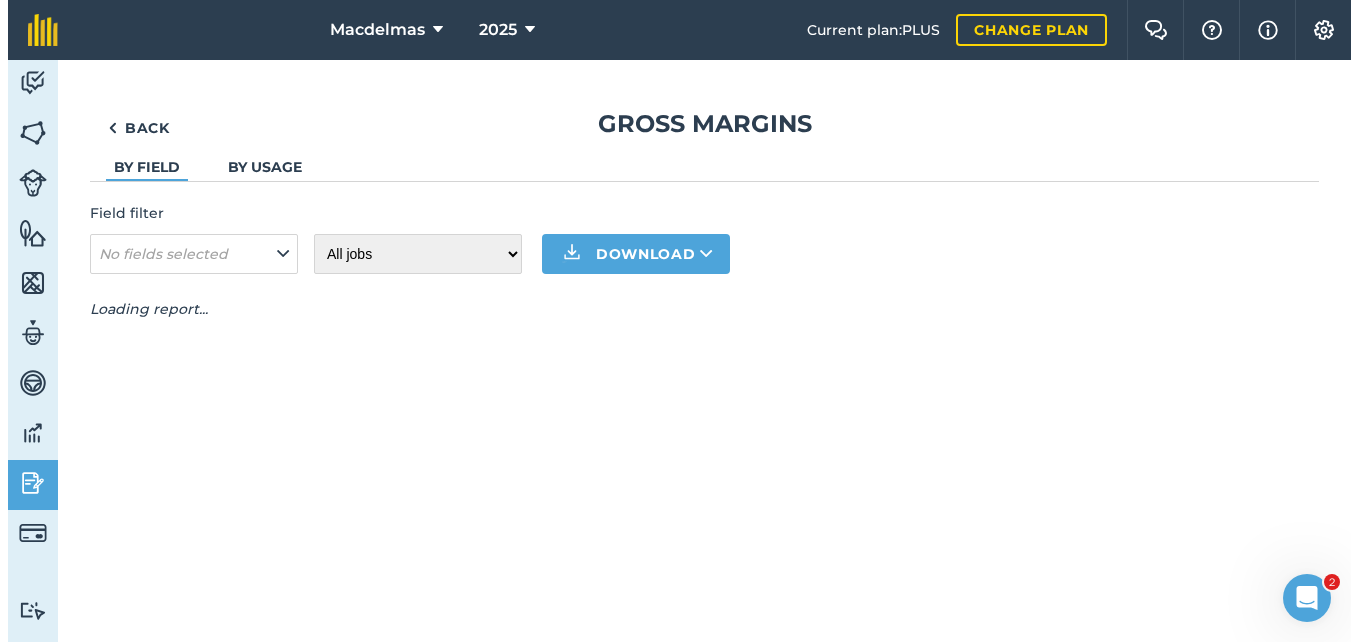 scroll, scrollTop: 0, scrollLeft: 0, axis: both 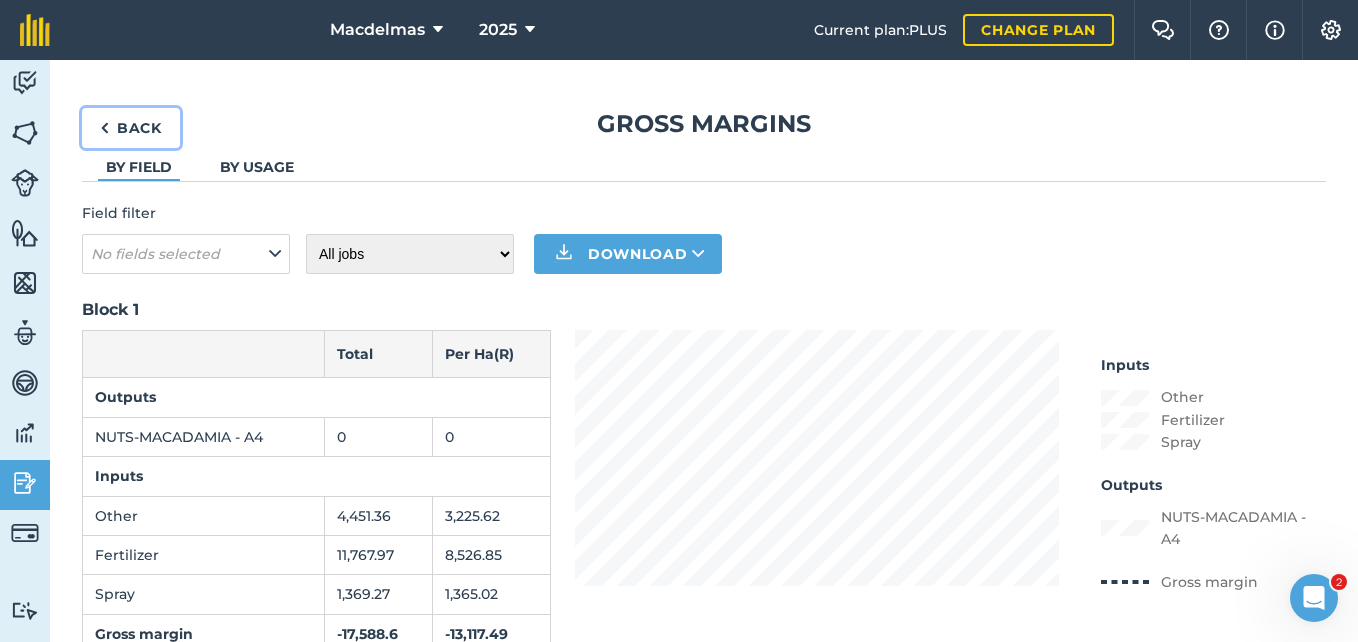 click on "Back" at bounding box center (131, 128) 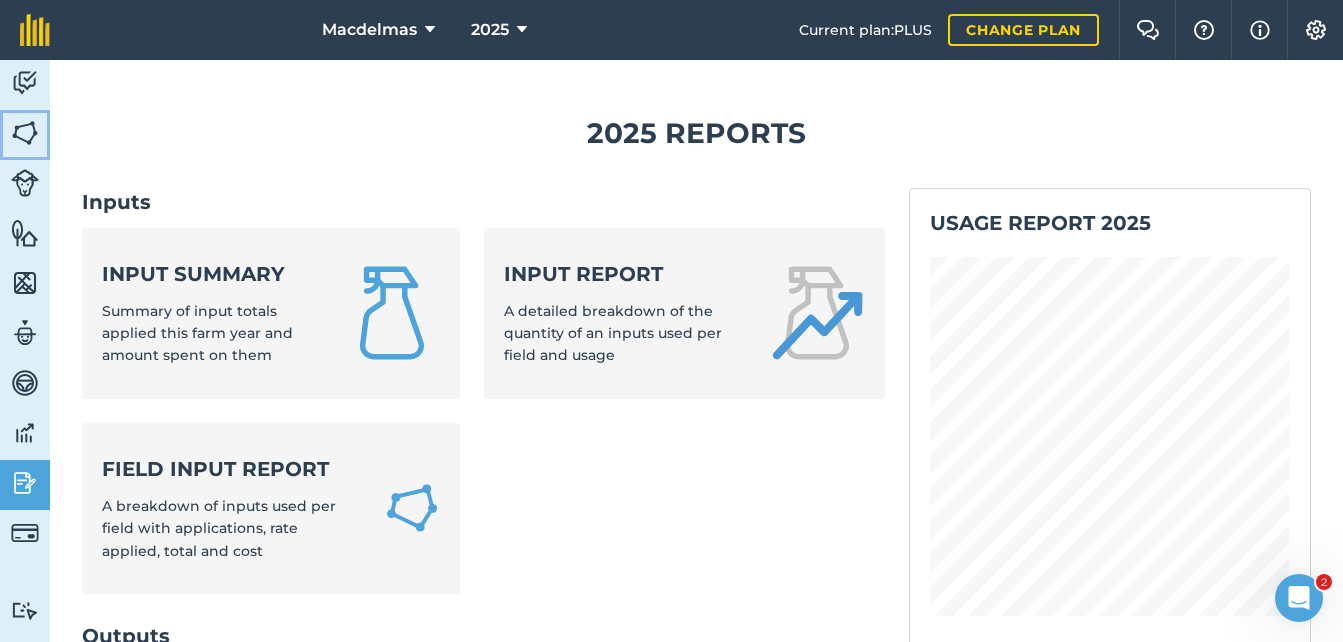 click at bounding box center (25, 133) 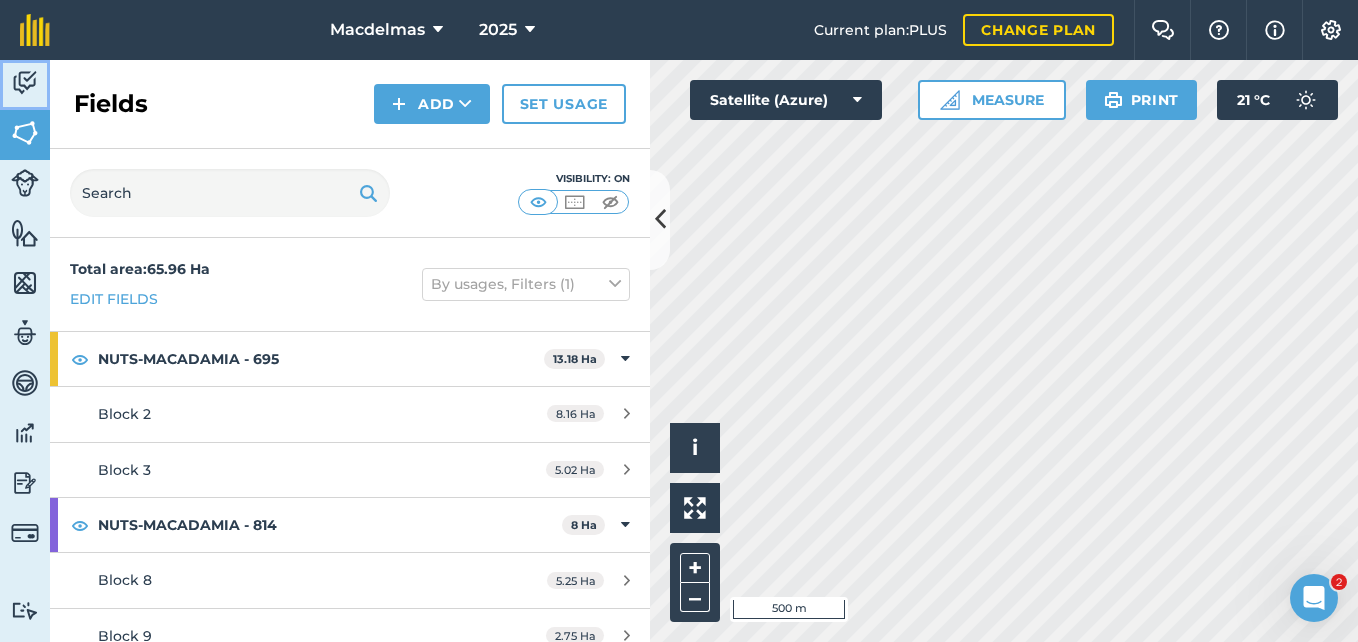 click at bounding box center [25, 83] 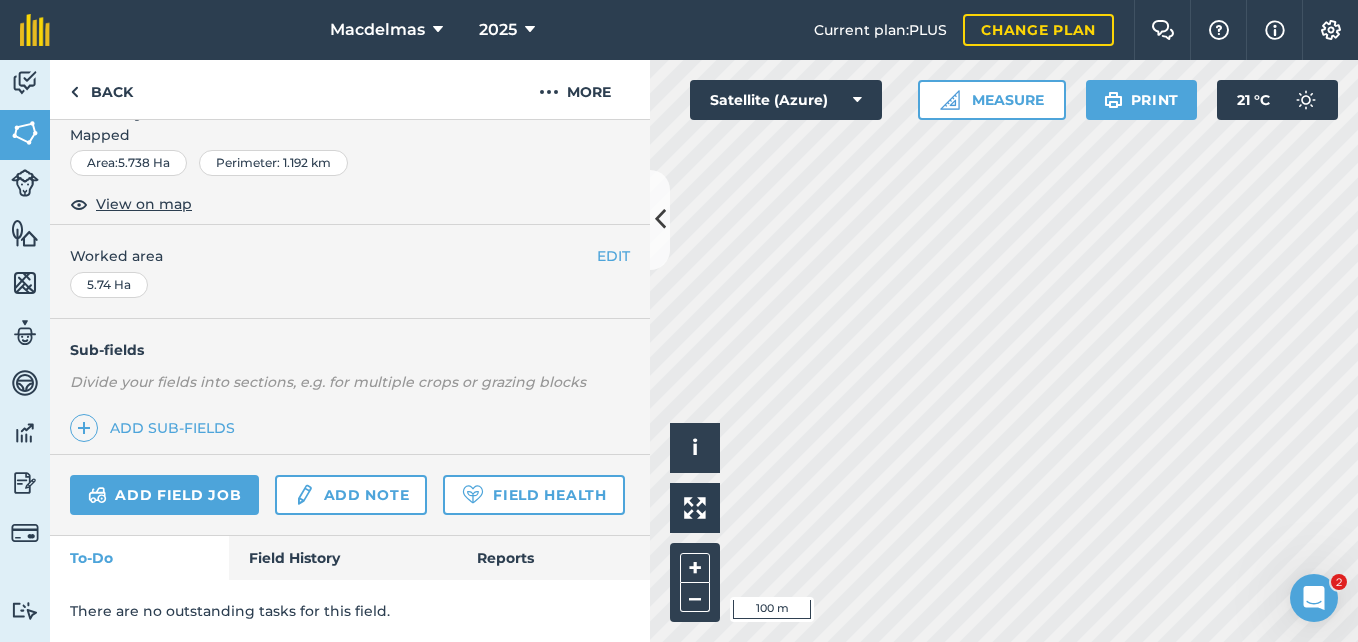 scroll, scrollTop: 355, scrollLeft: 0, axis: vertical 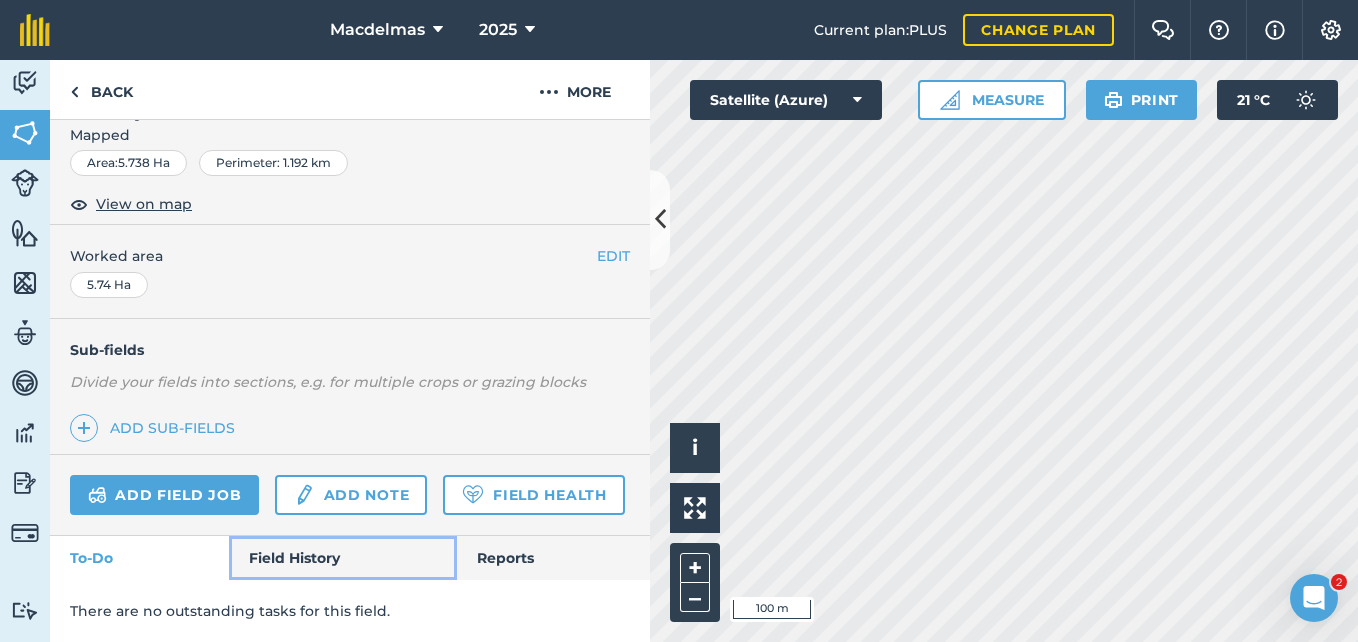 click on "Field History" at bounding box center [342, 558] 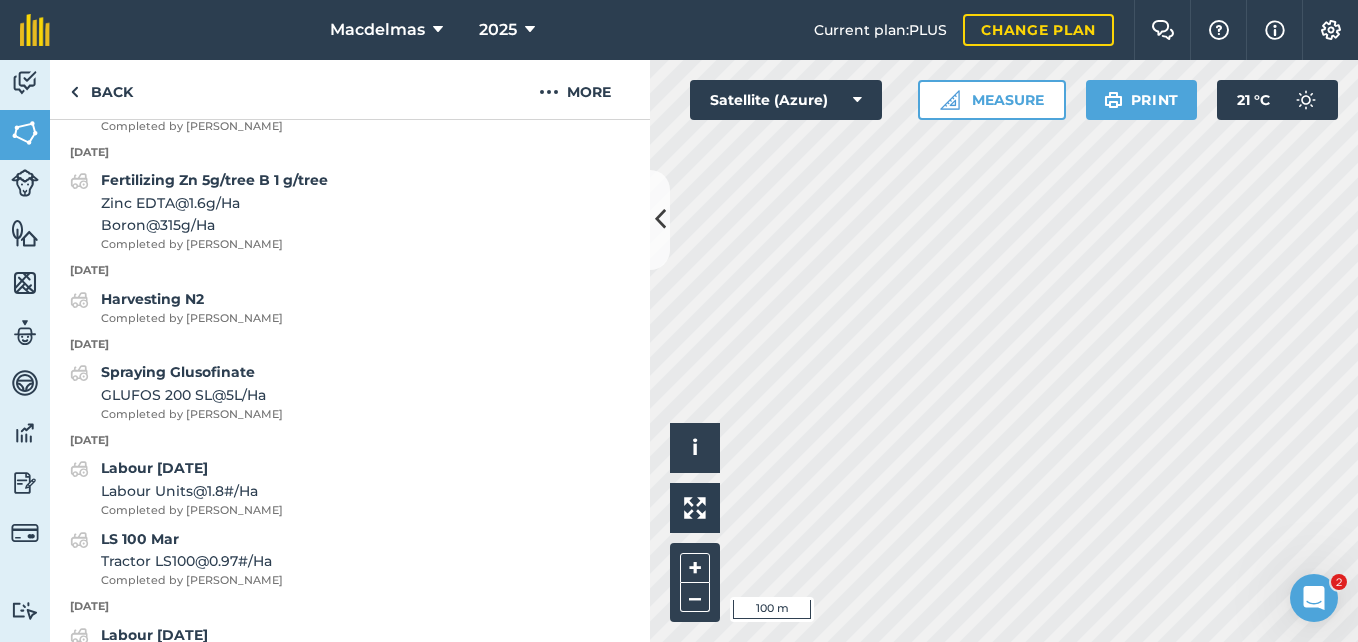 scroll, scrollTop: 1555, scrollLeft: 0, axis: vertical 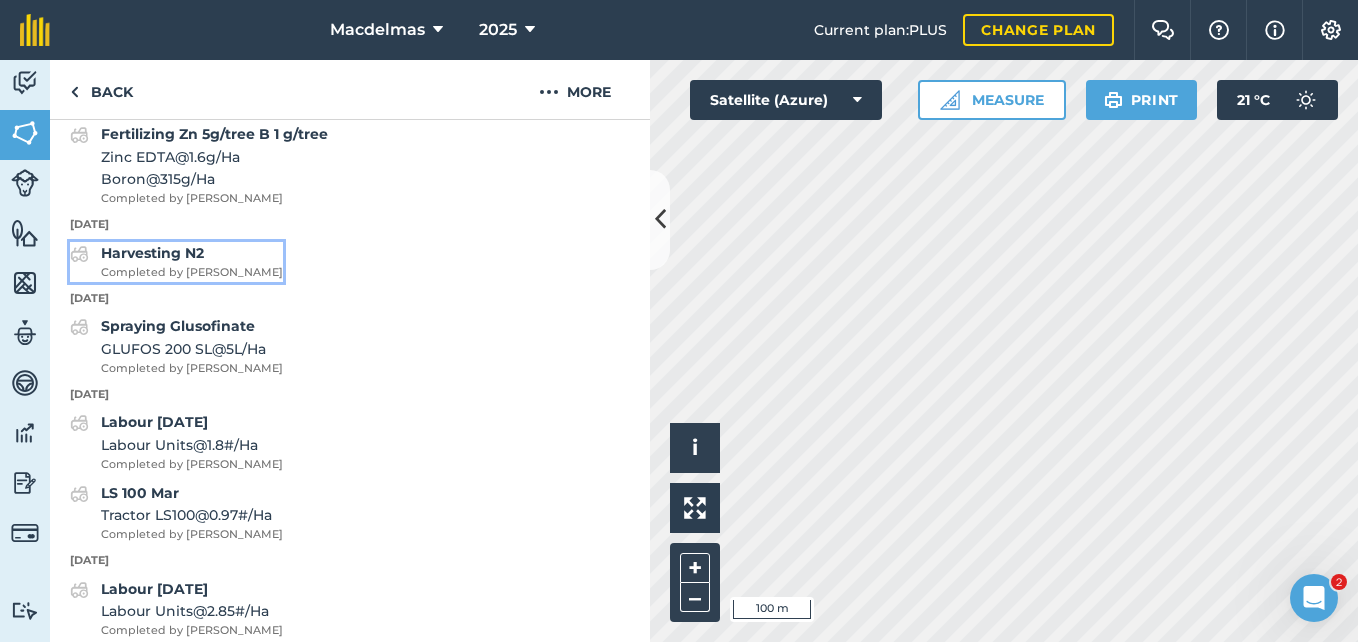 click on "Harvesting N2" at bounding box center [152, 253] 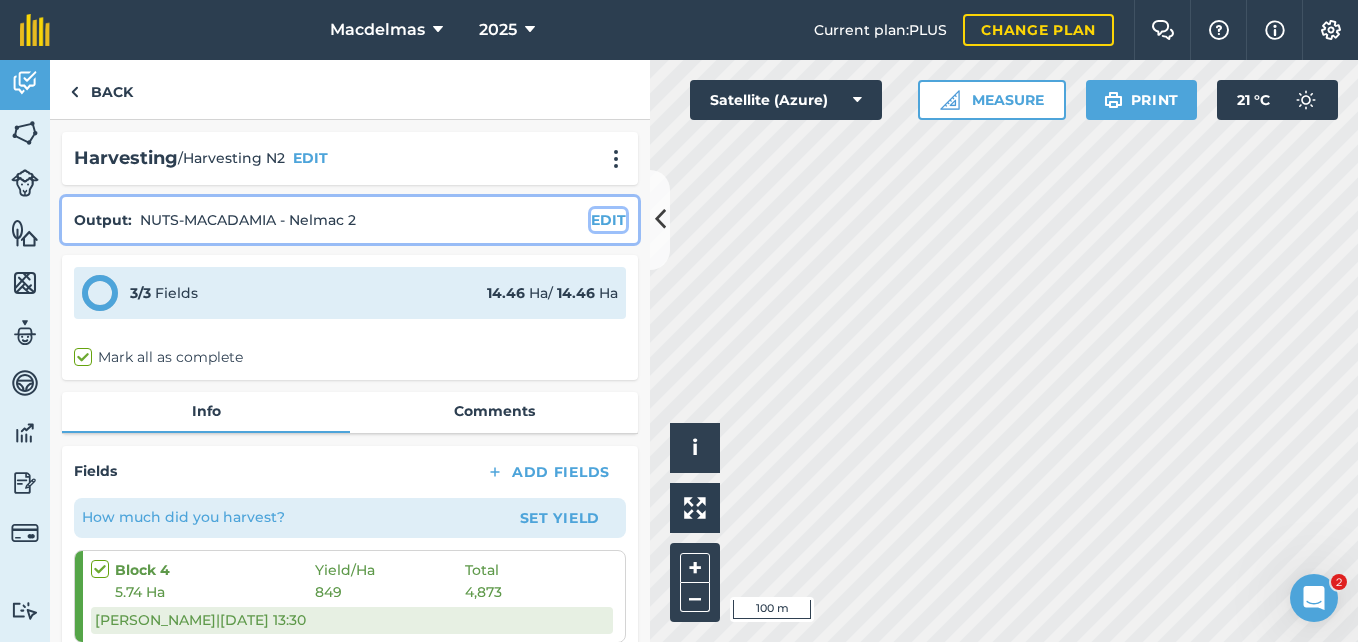 click on "EDIT" at bounding box center (608, 220) 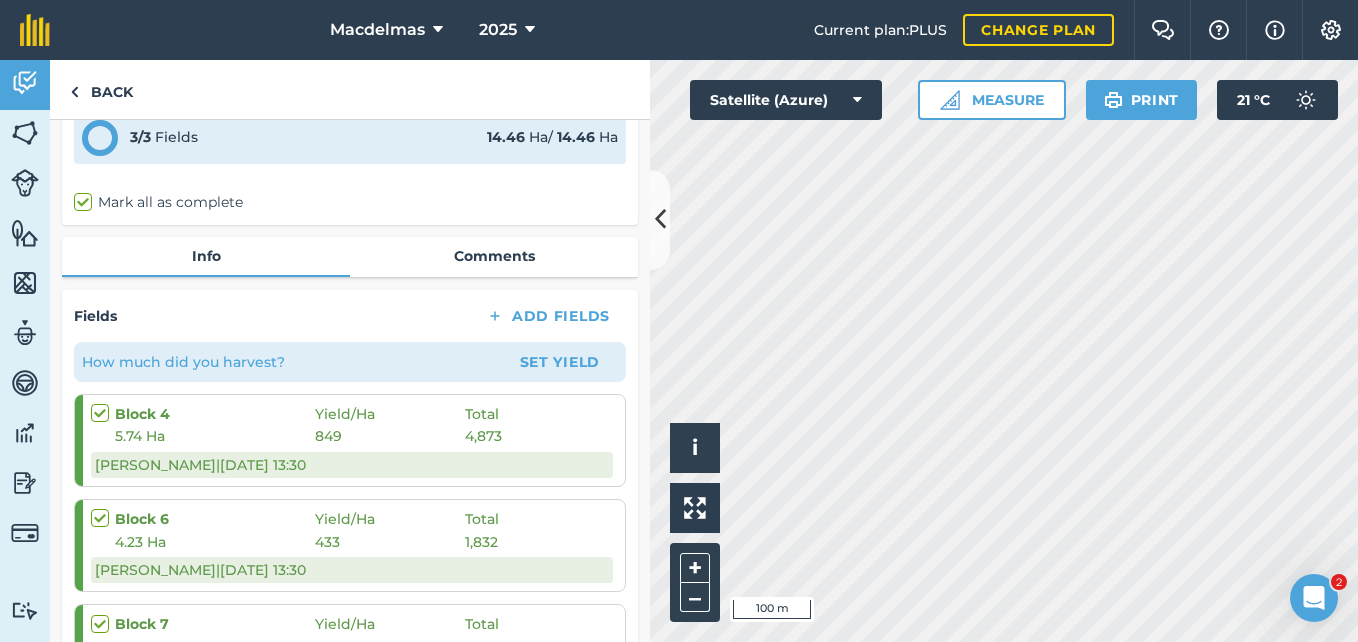 scroll, scrollTop: 300, scrollLeft: 0, axis: vertical 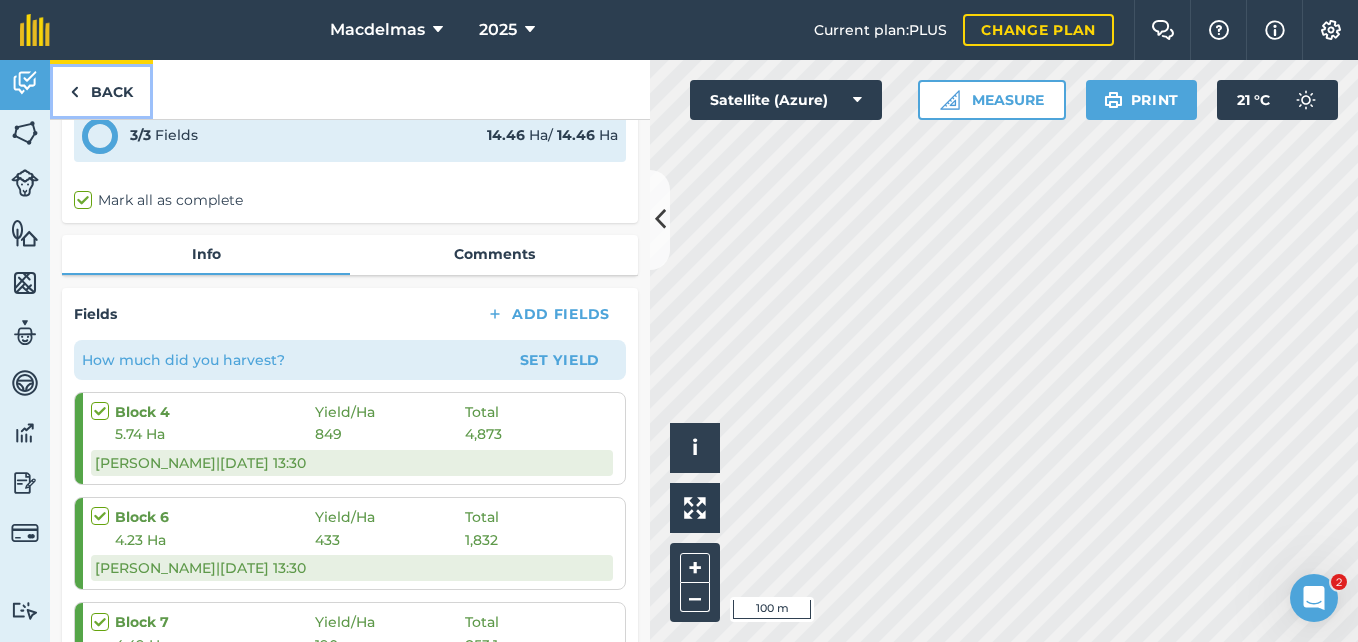 click on "Back" at bounding box center (101, 89) 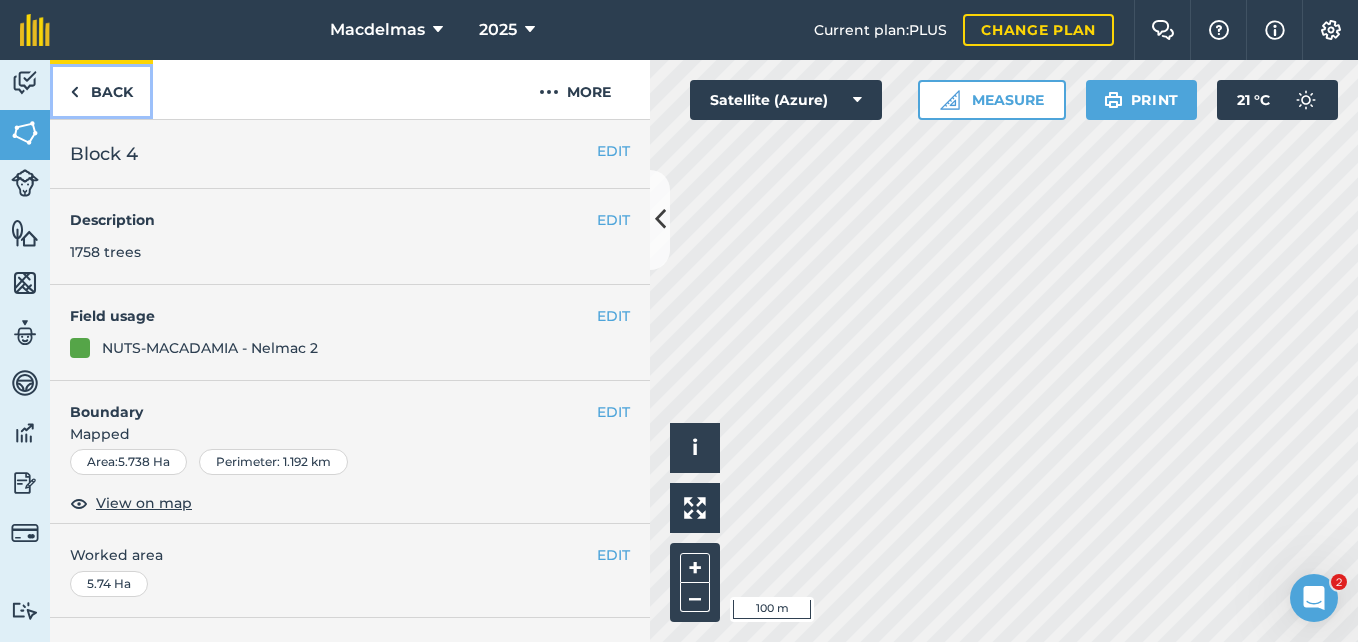 click on "Back" at bounding box center [101, 89] 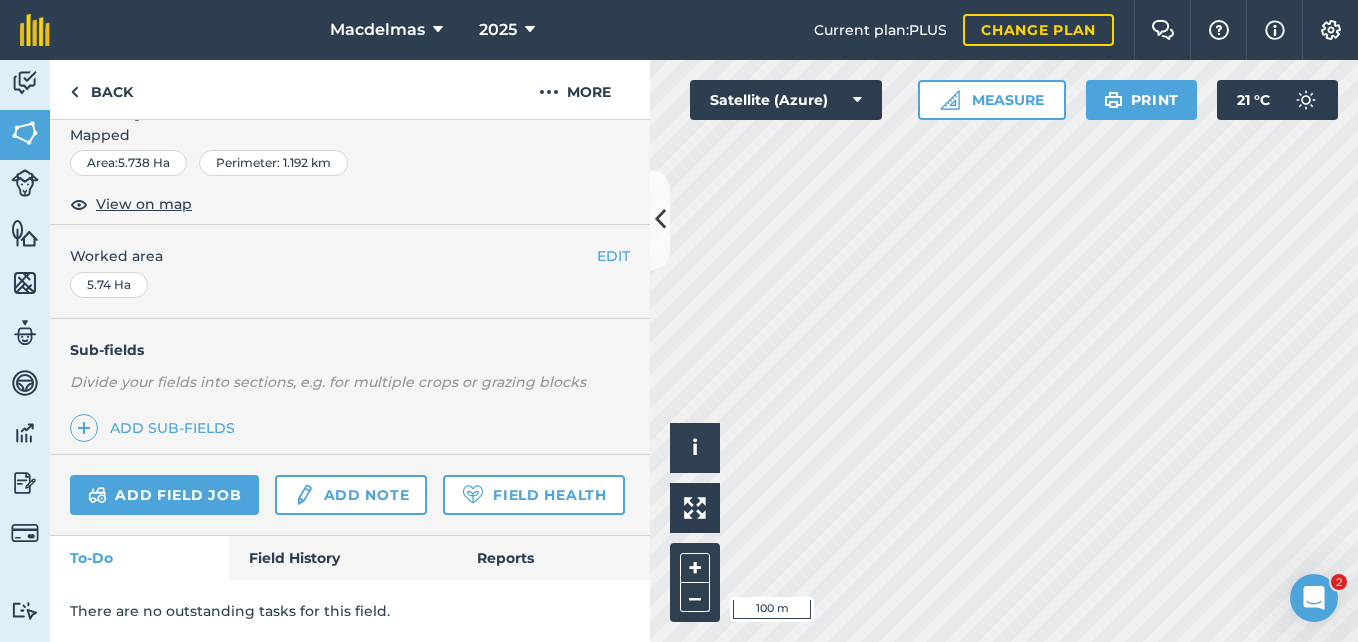 scroll, scrollTop: 355, scrollLeft: 0, axis: vertical 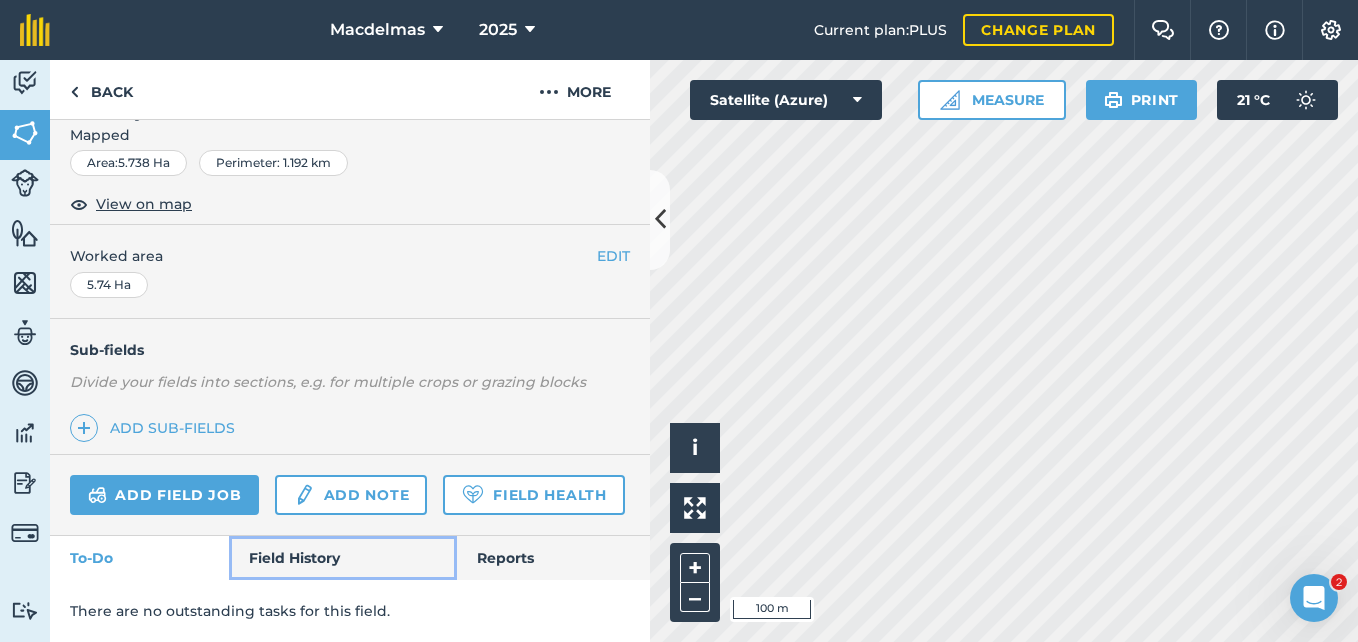 click on "Field History" at bounding box center [342, 558] 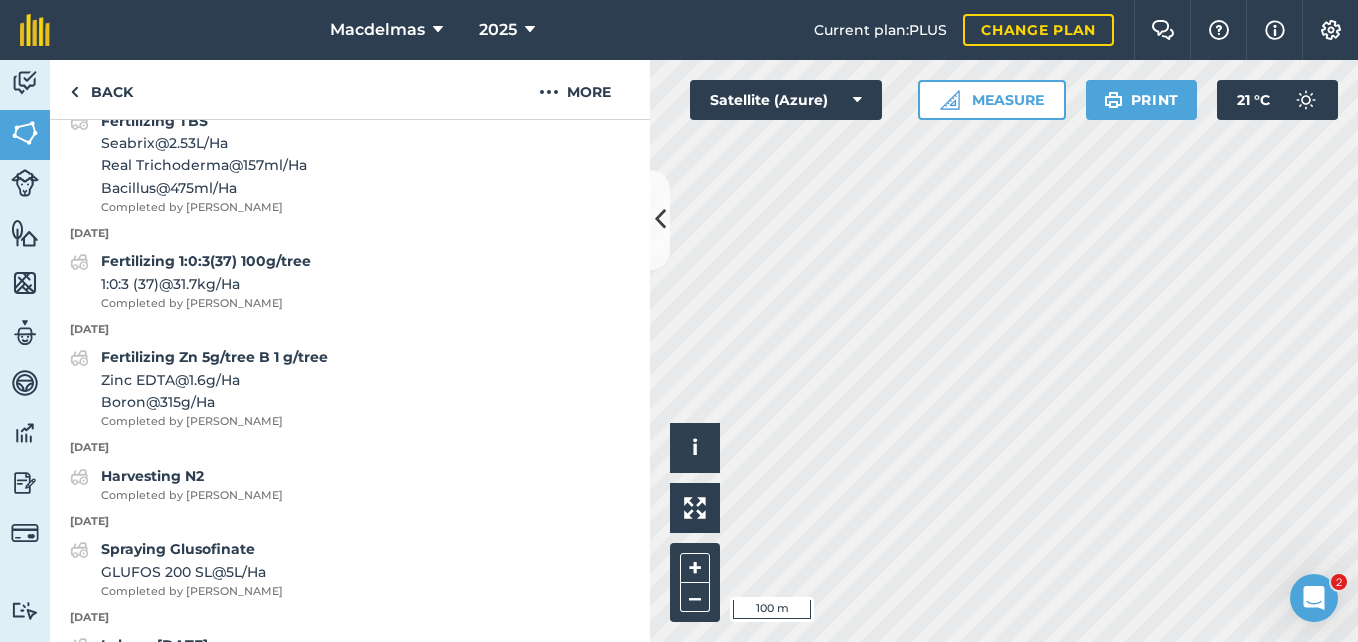 scroll, scrollTop: 1355, scrollLeft: 0, axis: vertical 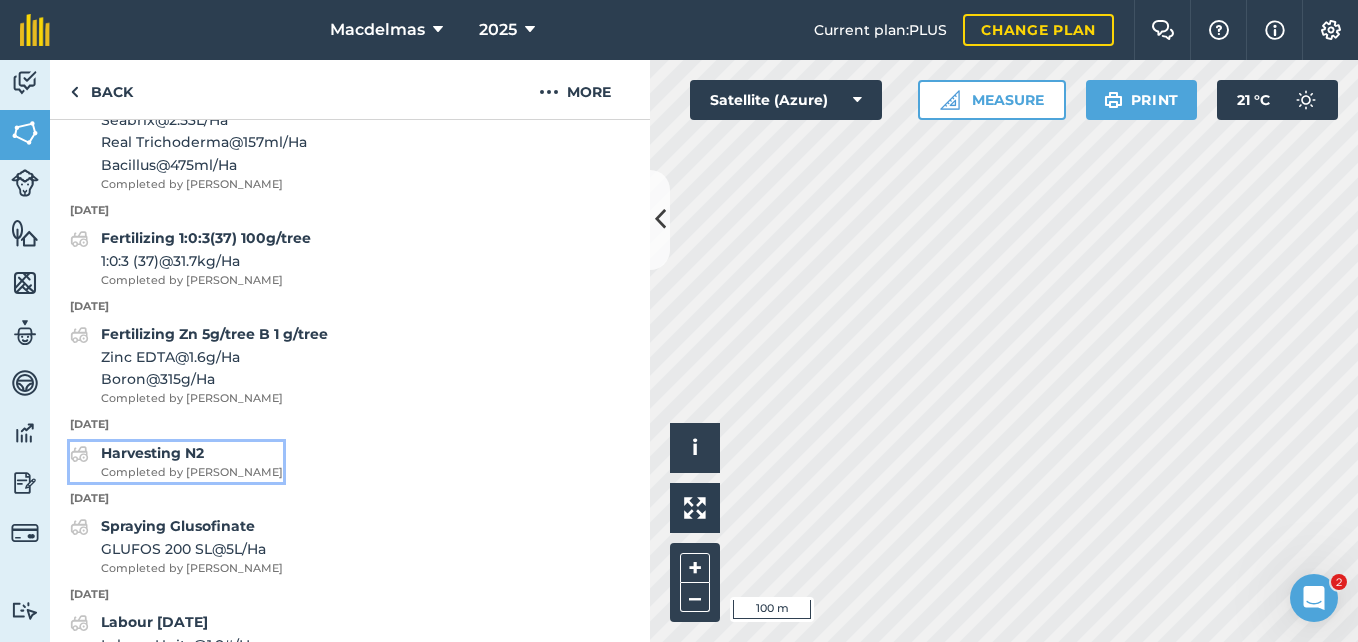 click on "Completed by   [PERSON_NAME]" at bounding box center [192, 473] 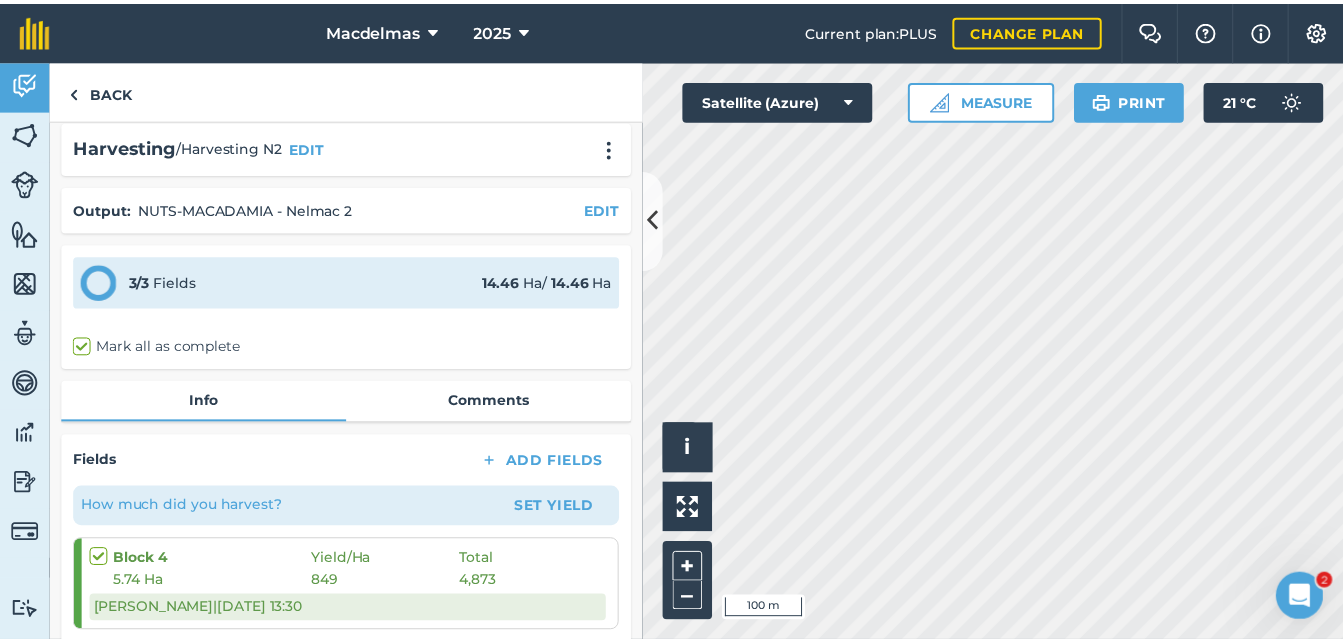 scroll, scrollTop: 8, scrollLeft: 0, axis: vertical 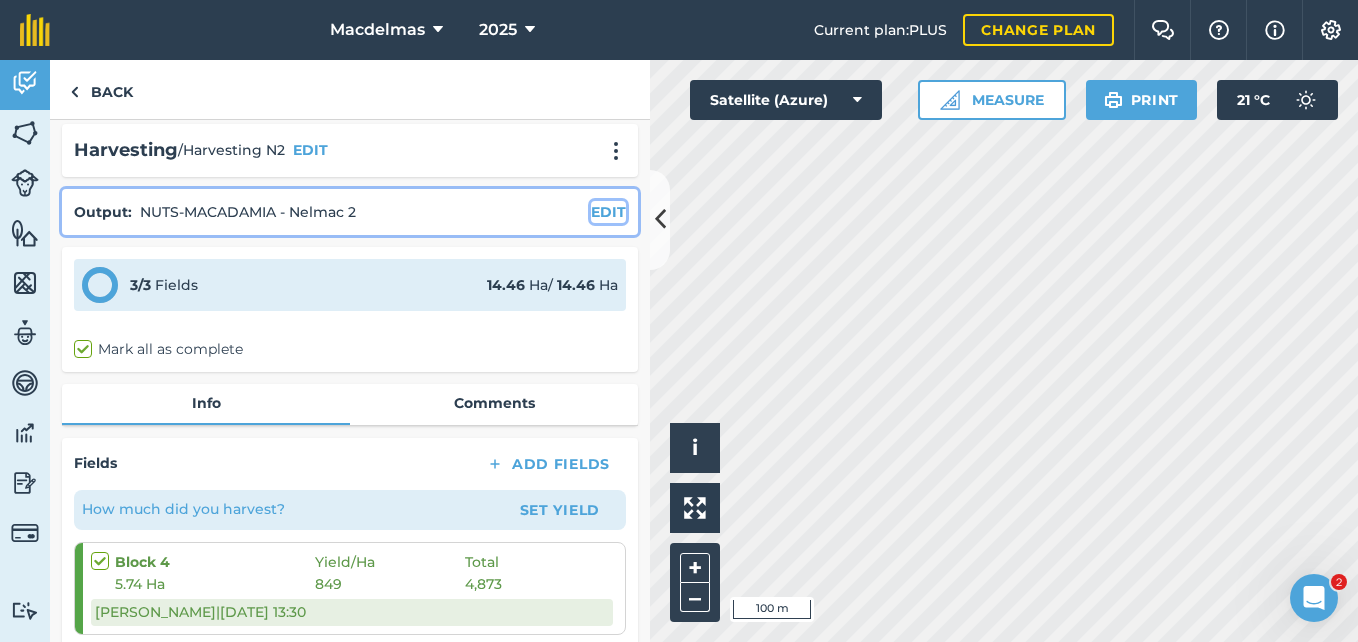 click on "EDIT" at bounding box center [608, 212] 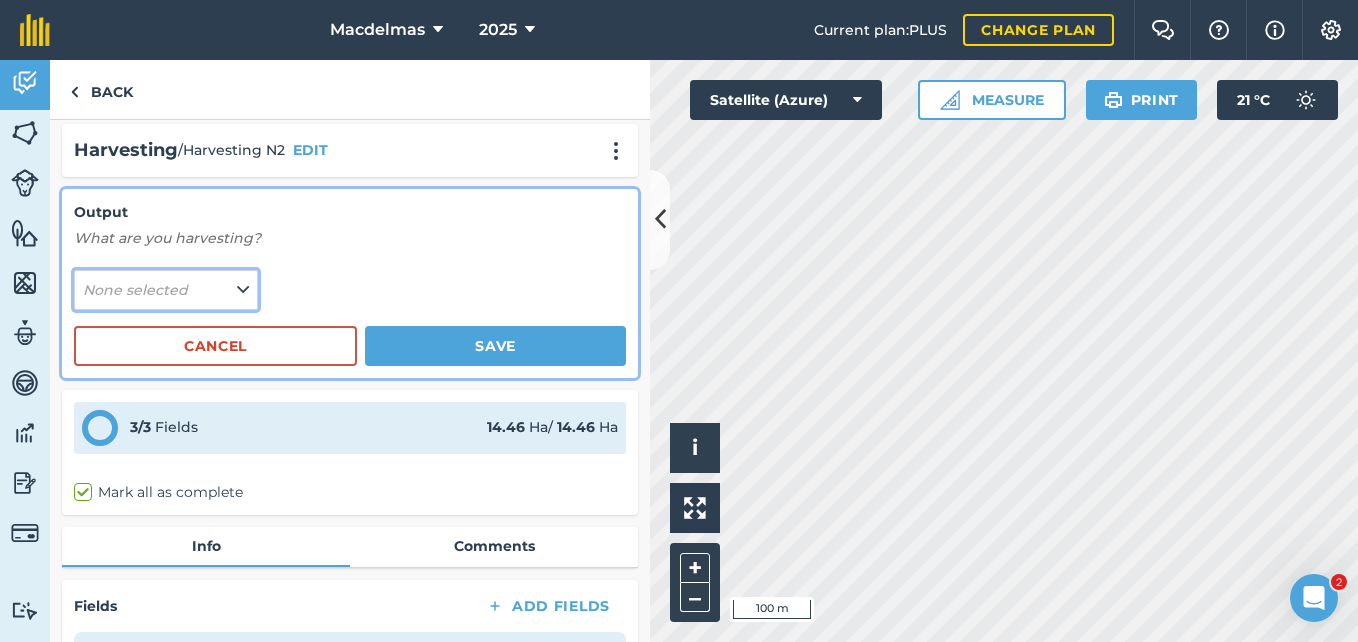 click at bounding box center (243, 290) 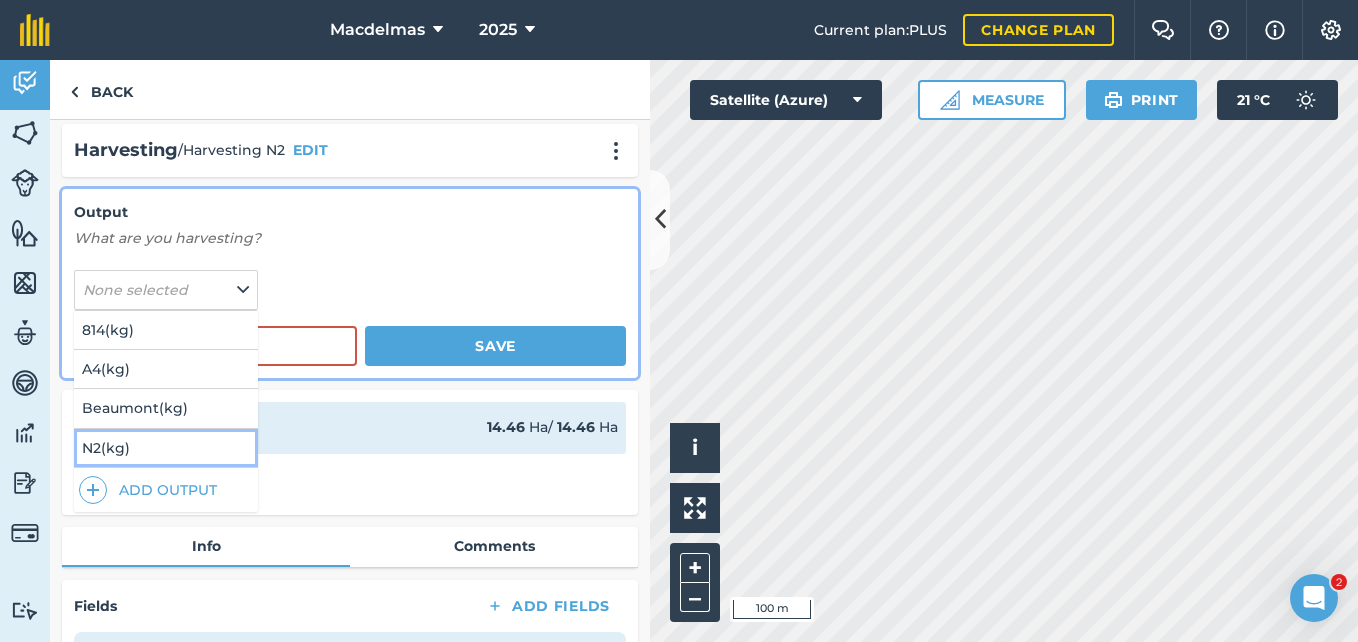 click on "N2  ( kg )" at bounding box center [166, 448] 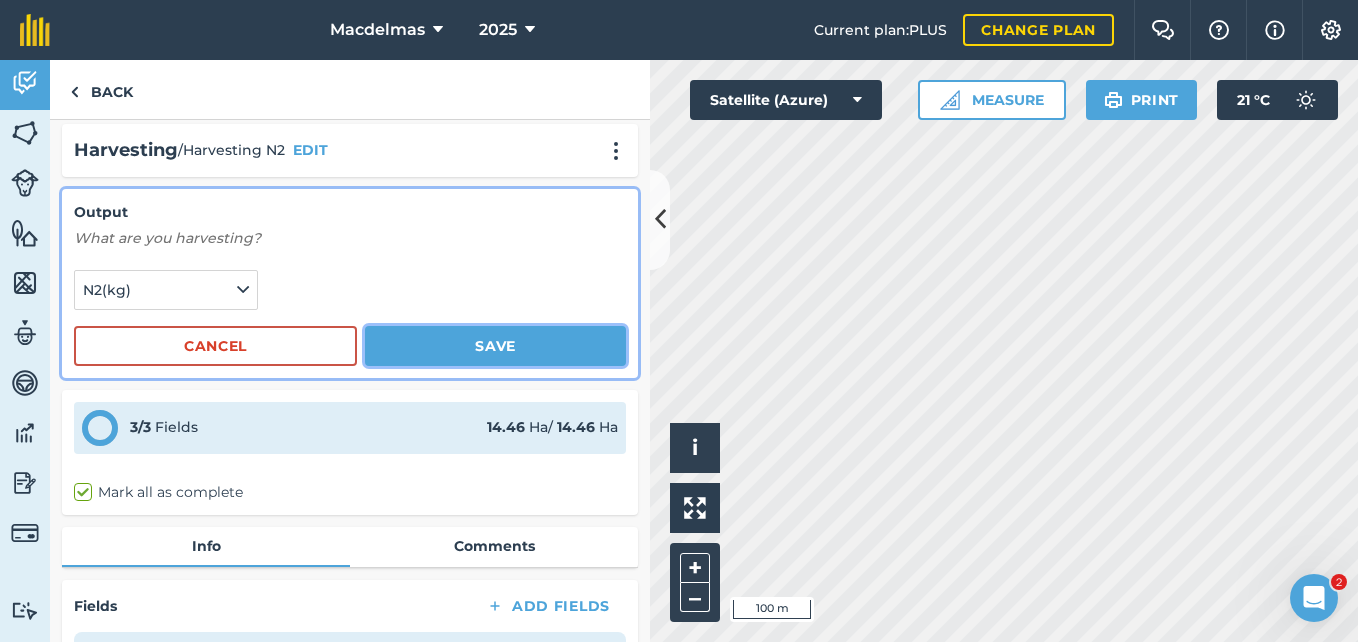 click on "Save" at bounding box center [495, 346] 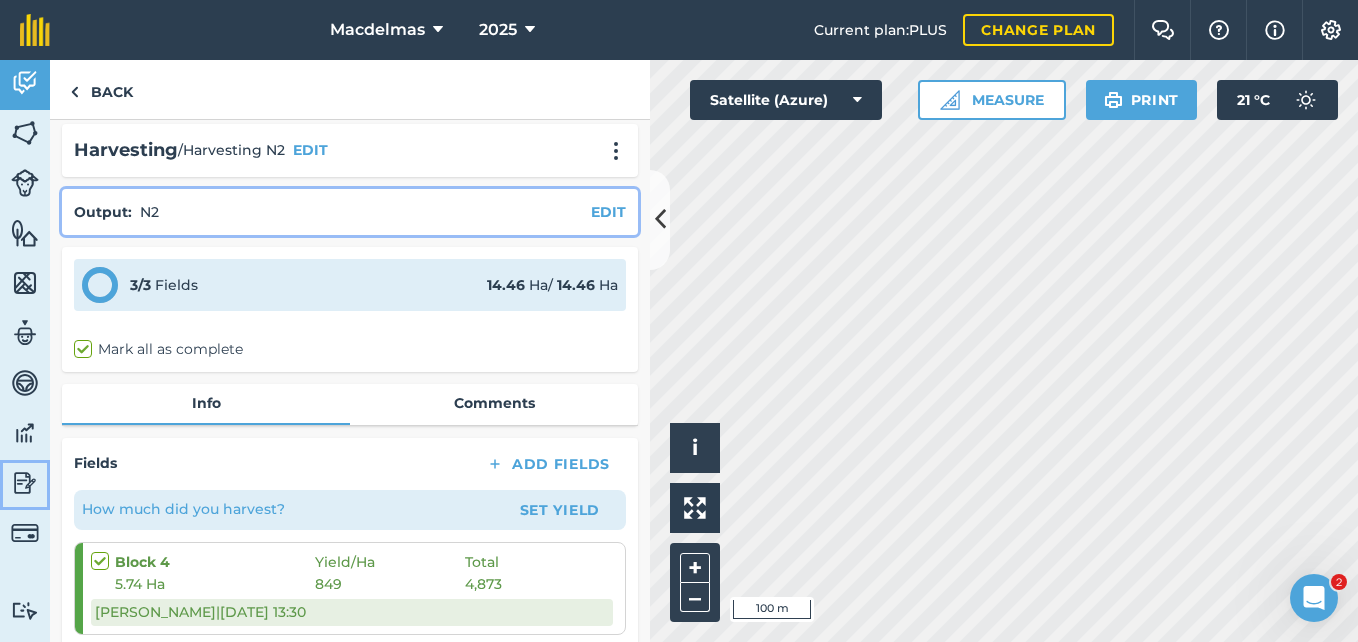 click at bounding box center (25, 483) 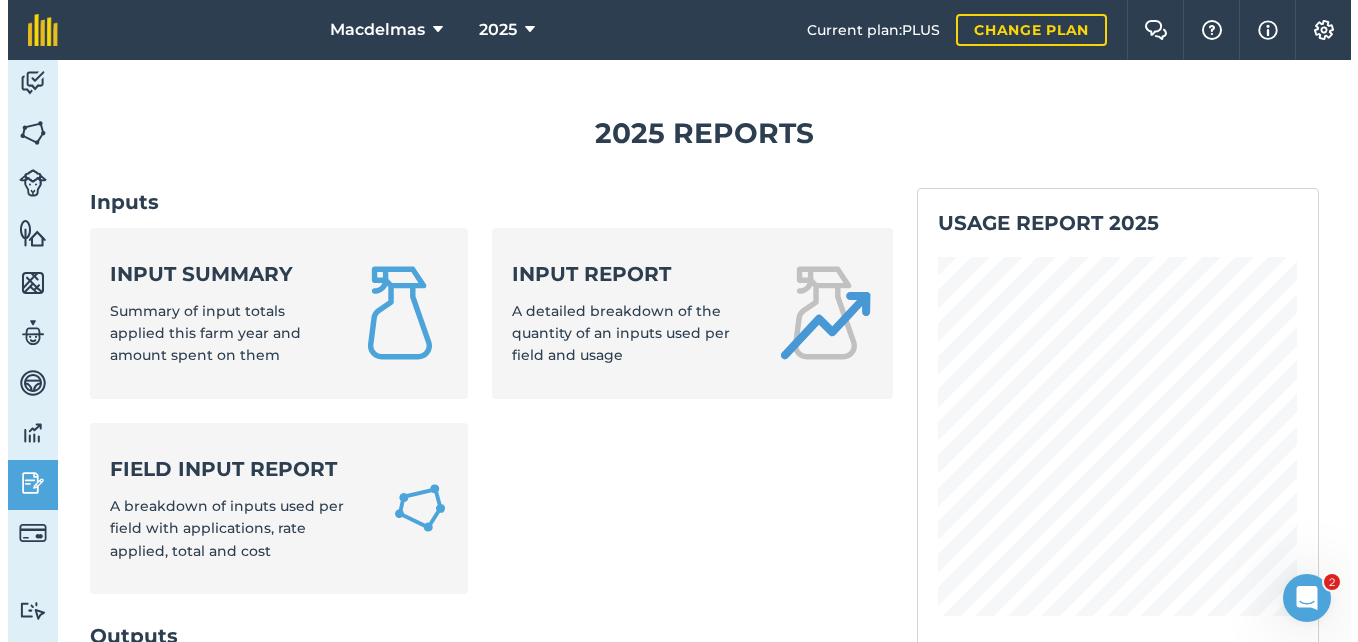 scroll, scrollTop: 600, scrollLeft: 0, axis: vertical 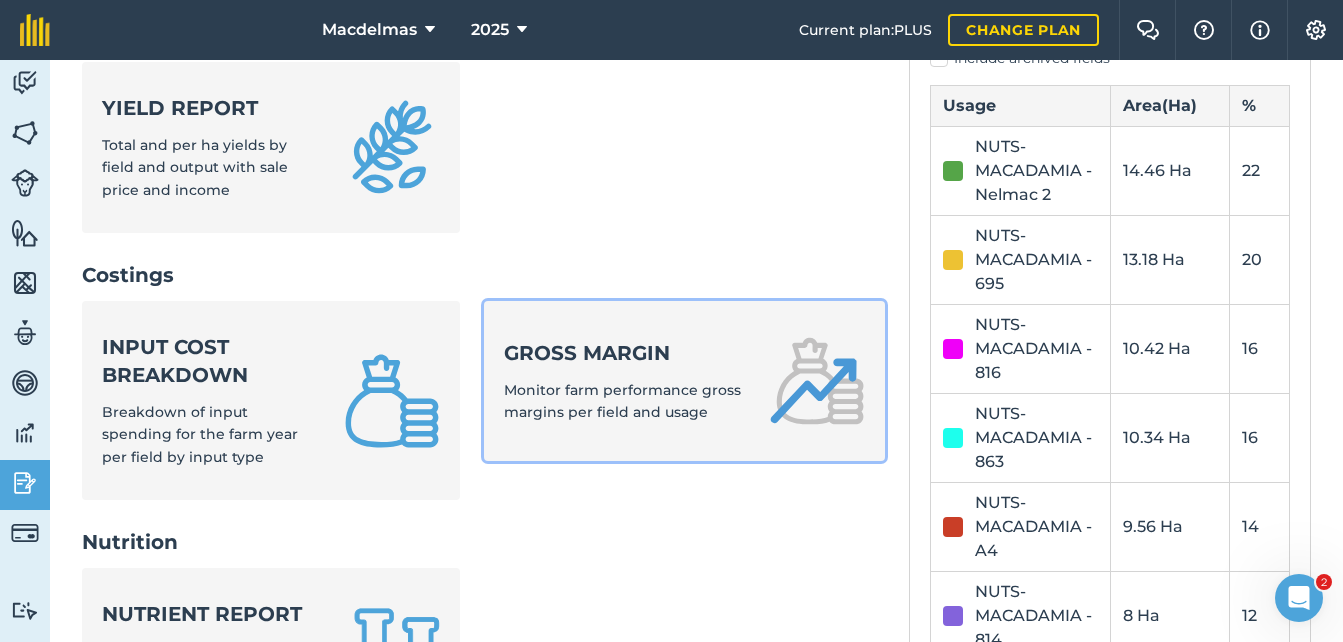 click on "Monitor farm performance gross margins per field and usage" at bounding box center (622, 401) 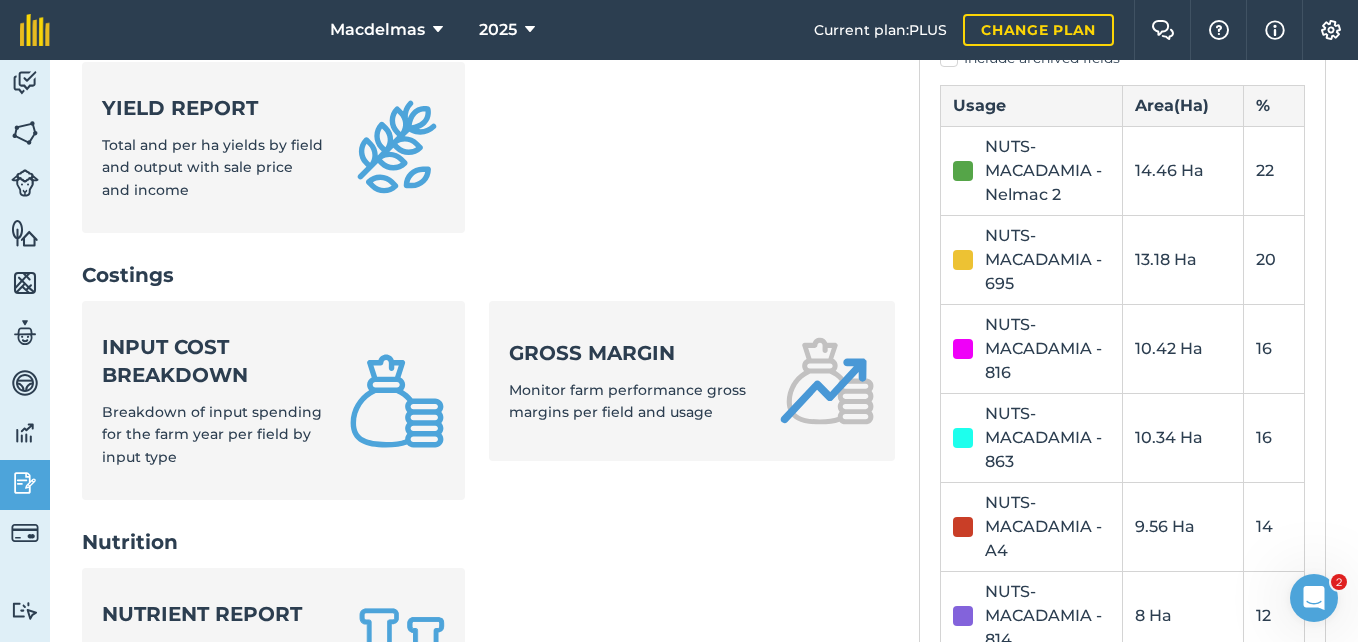 scroll, scrollTop: 0, scrollLeft: 0, axis: both 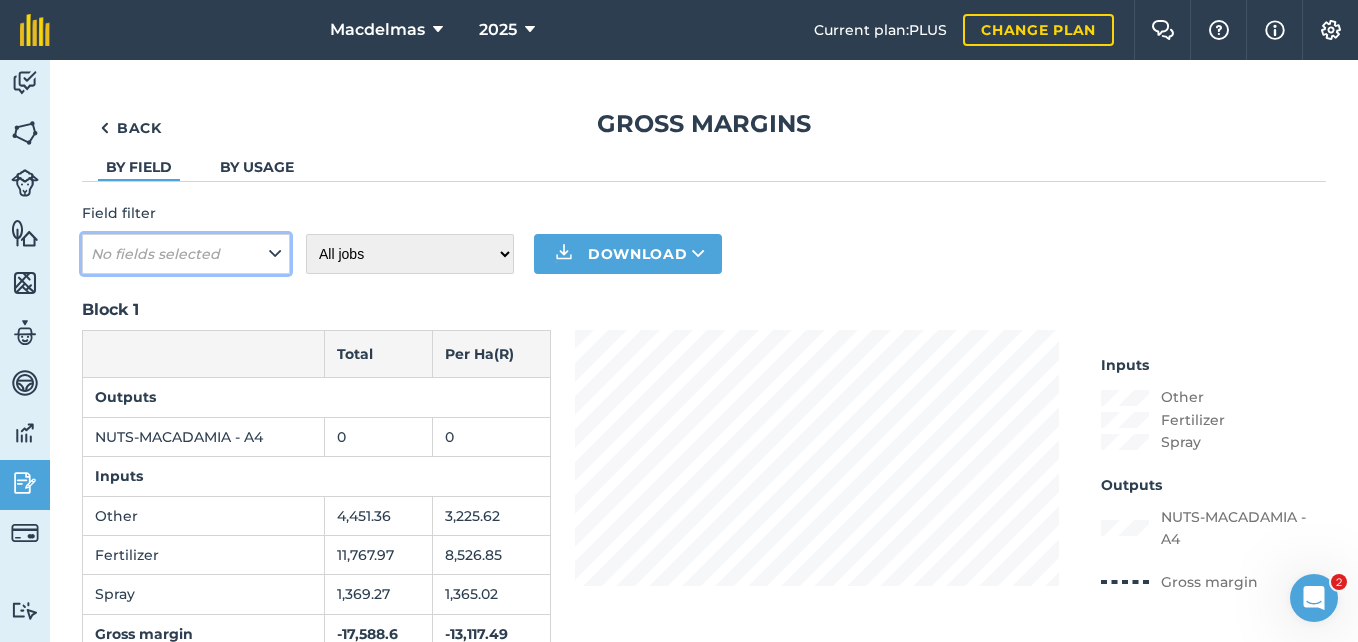 click at bounding box center (275, 254) 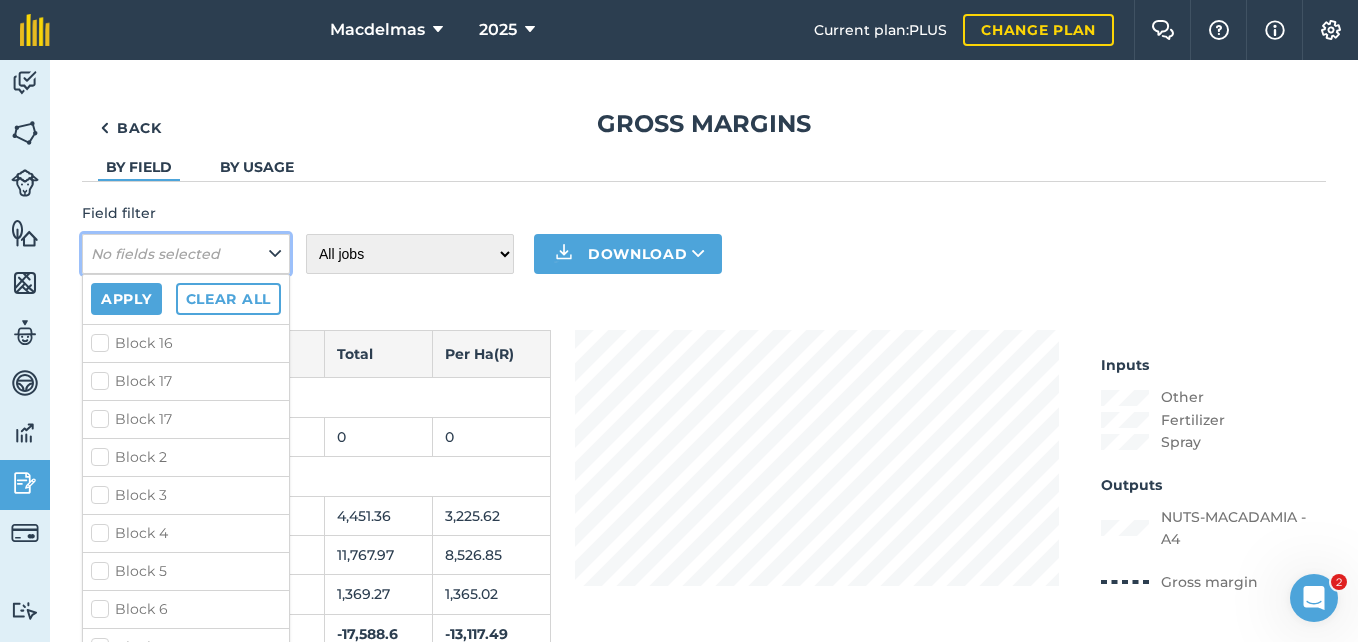 scroll, scrollTop: 300, scrollLeft: 0, axis: vertical 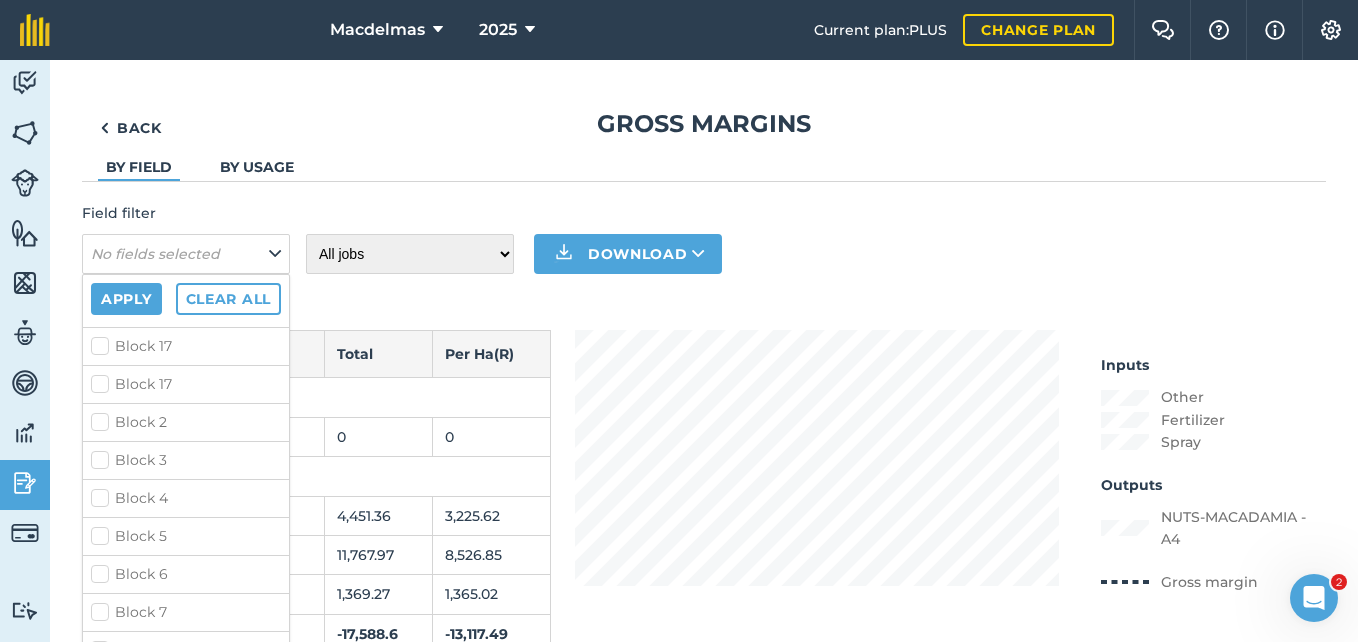 click on "Block 4" at bounding box center (186, 498) 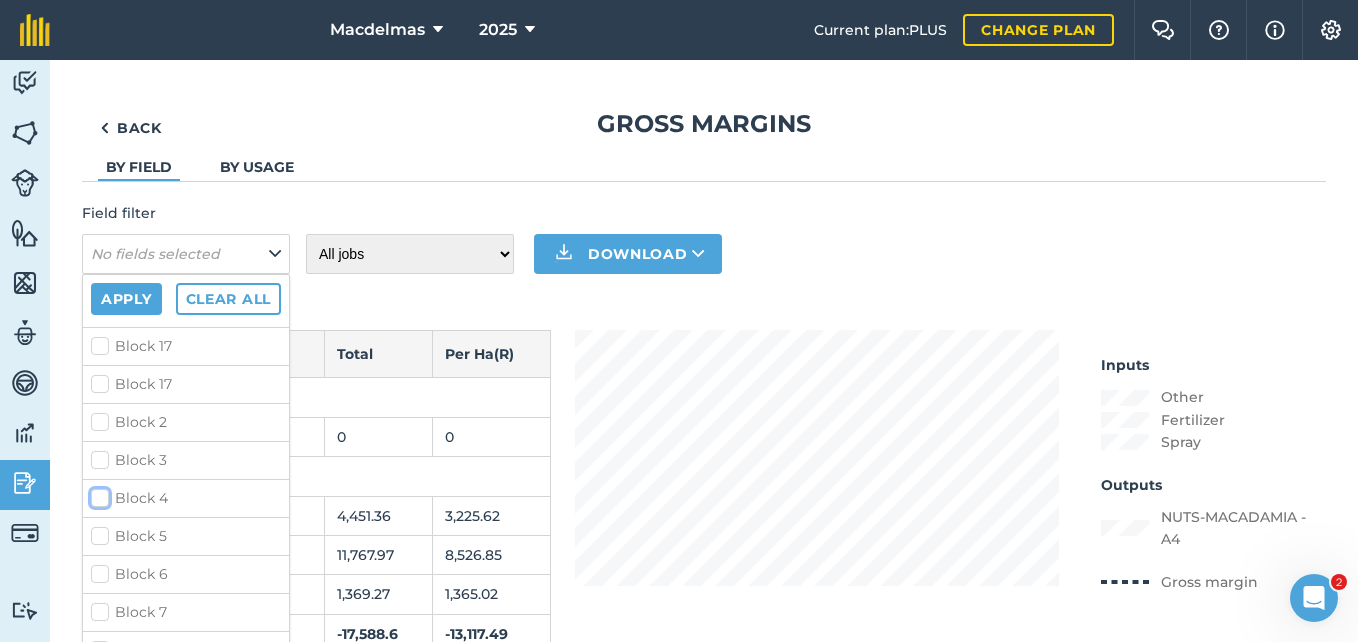 click on "Block 4" at bounding box center [97, 494] 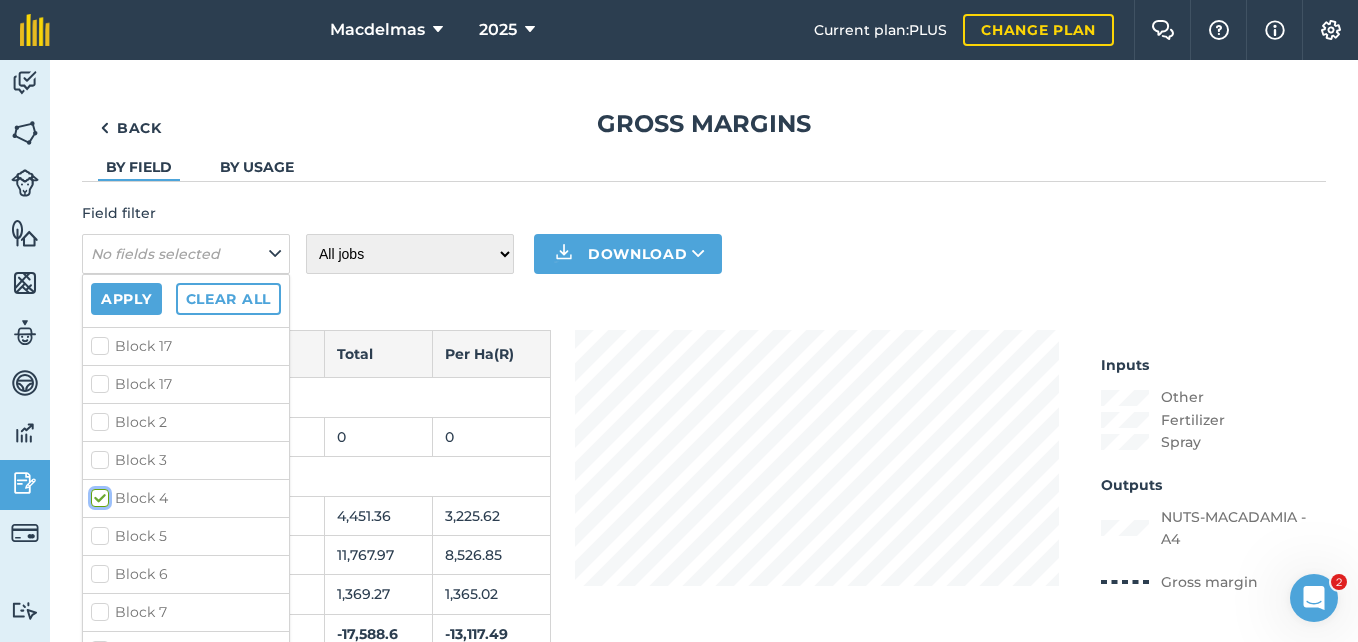 checkbox on "true" 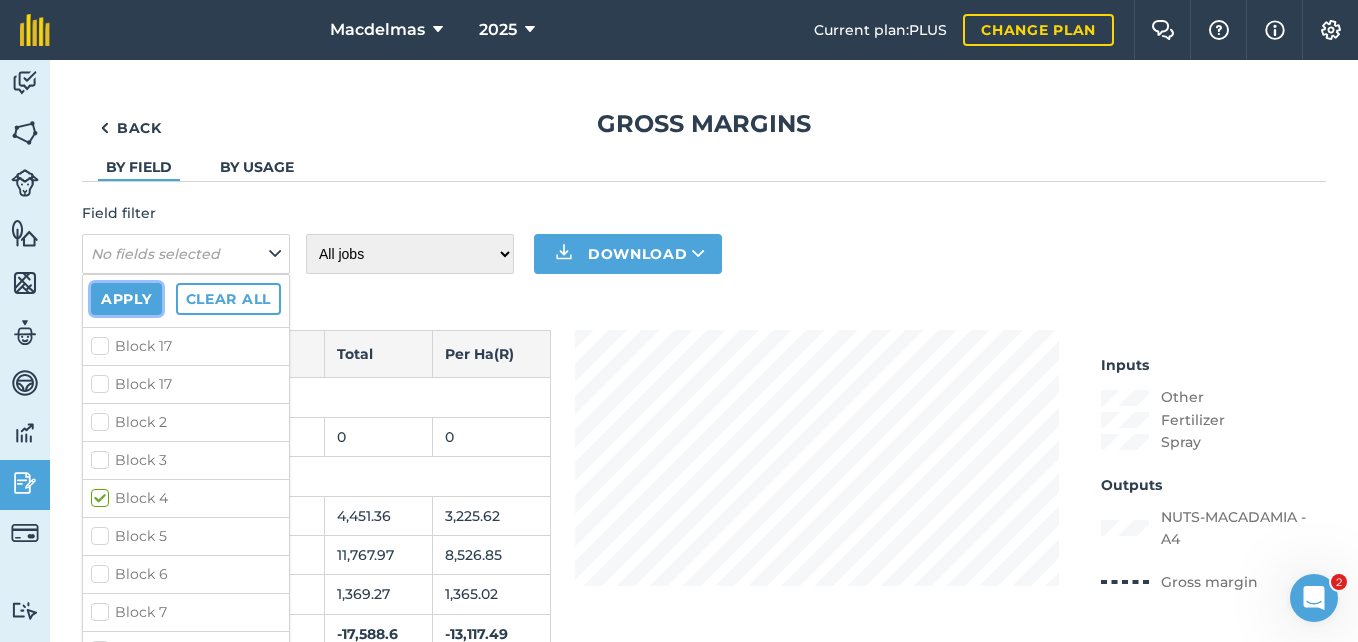 click on "Apply" at bounding box center [126, 299] 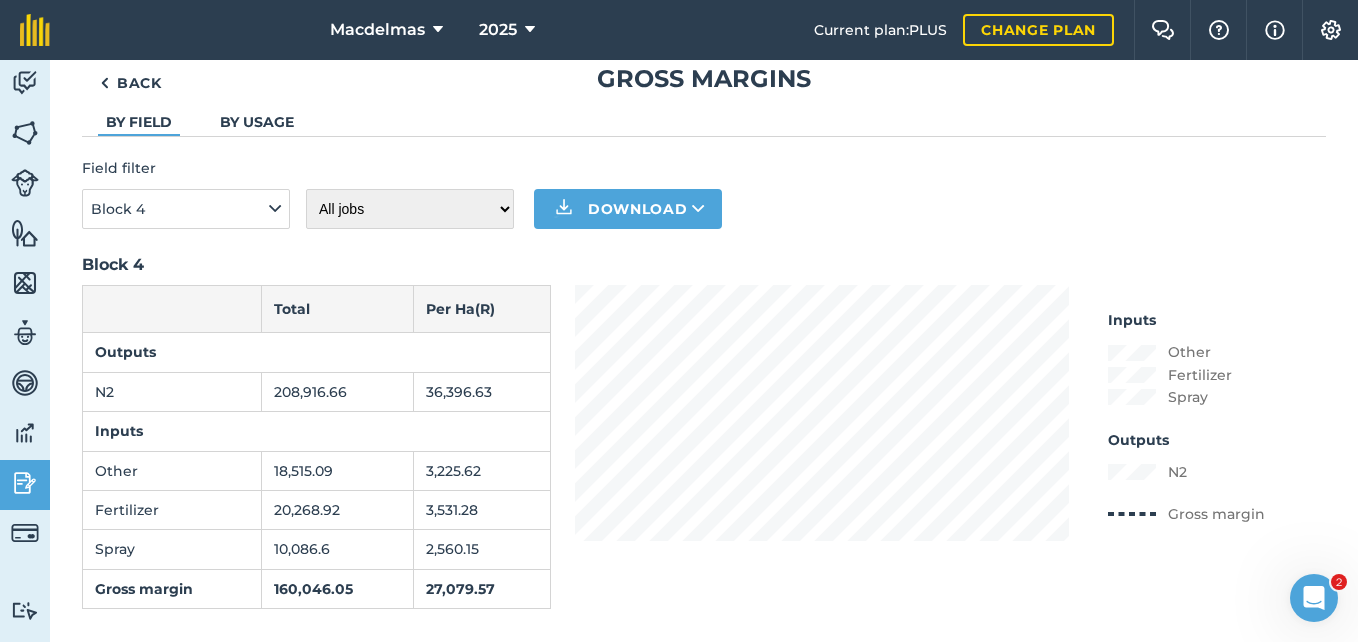 scroll, scrollTop: 68, scrollLeft: 0, axis: vertical 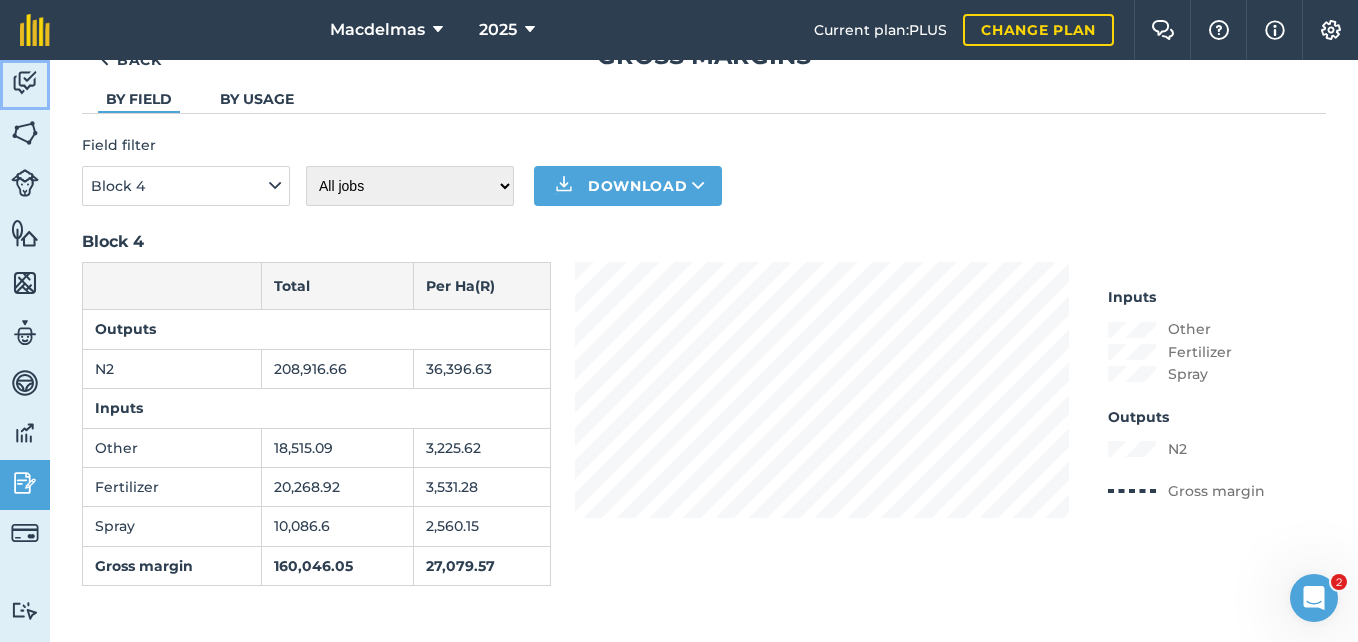 click at bounding box center [25, 83] 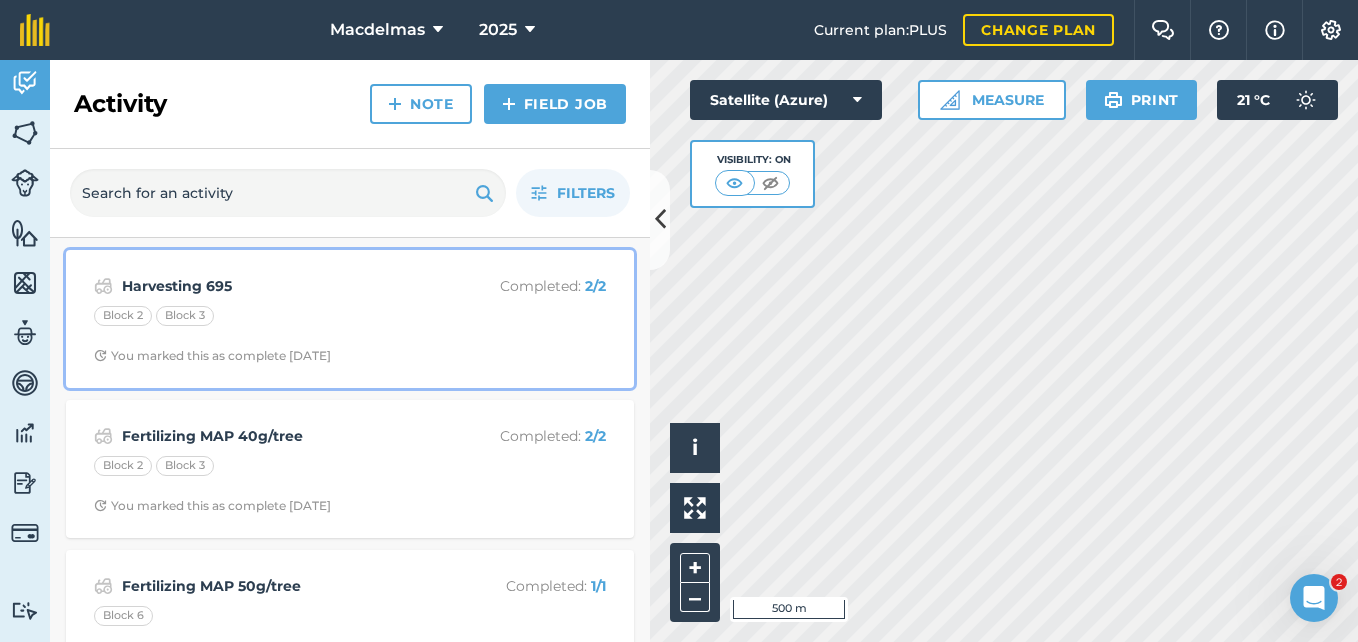 click on "Block 2 Block 3" at bounding box center [350, 319] 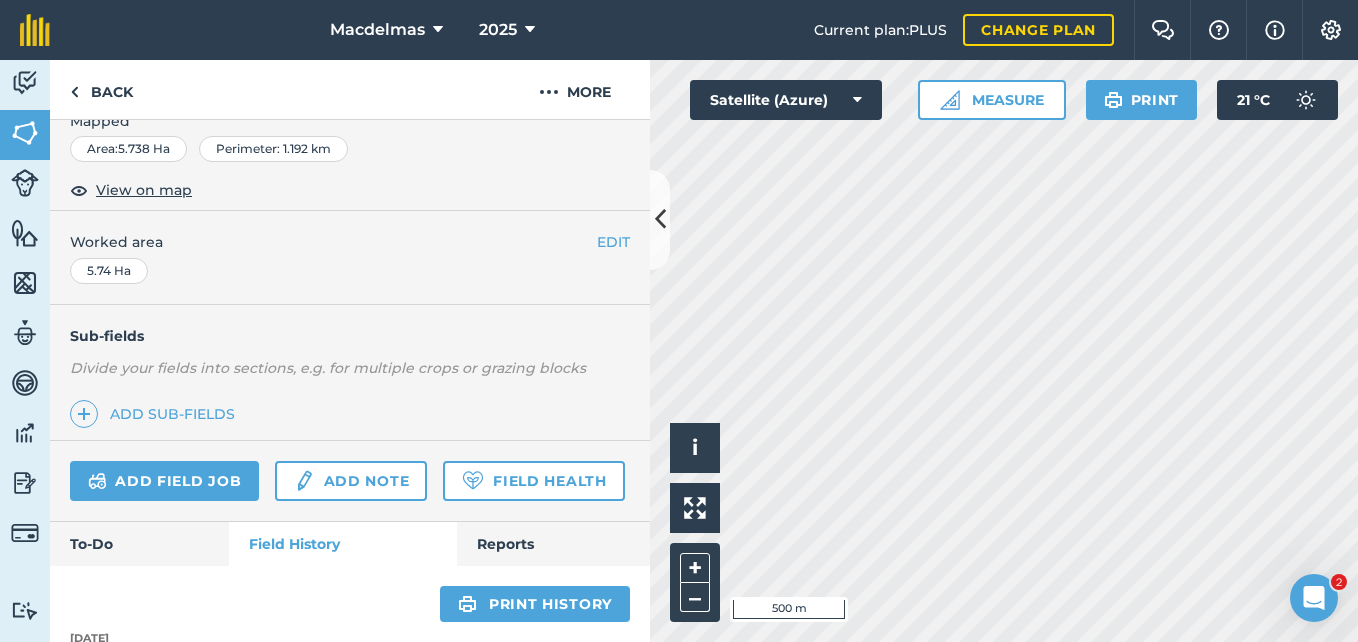 scroll, scrollTop: 400, scrollLeft: 0, axis: vertical 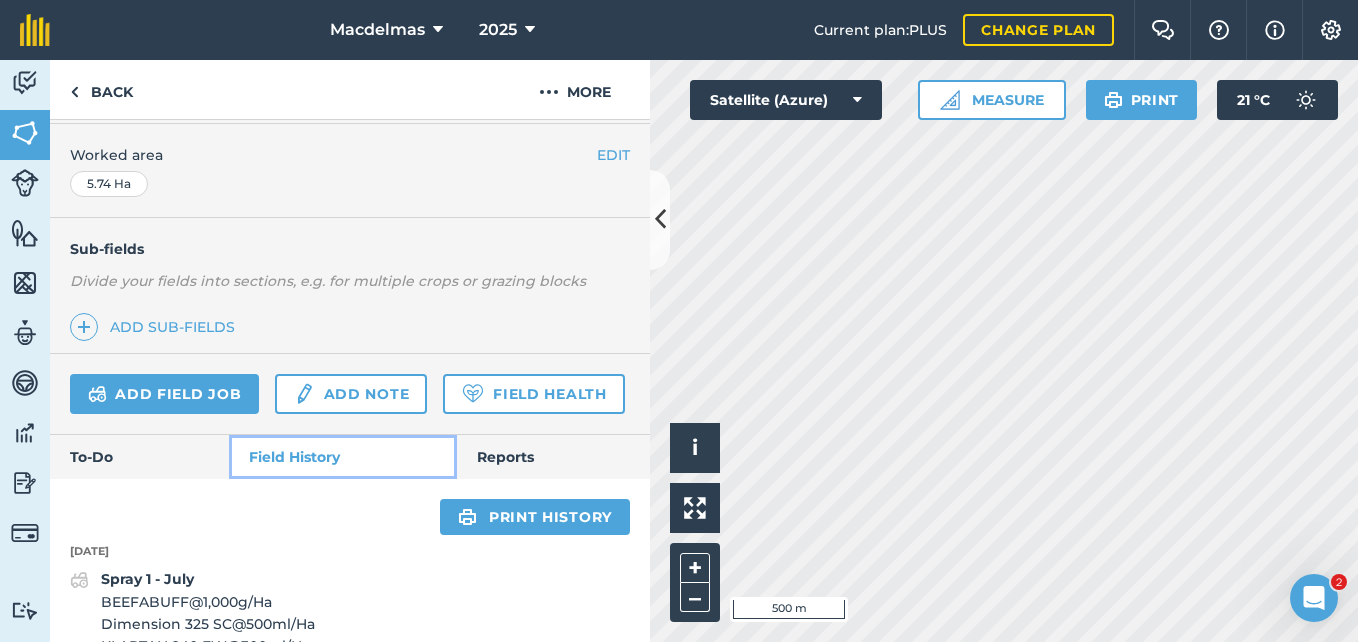 click on "Field History" at bounding box center (342, 457) 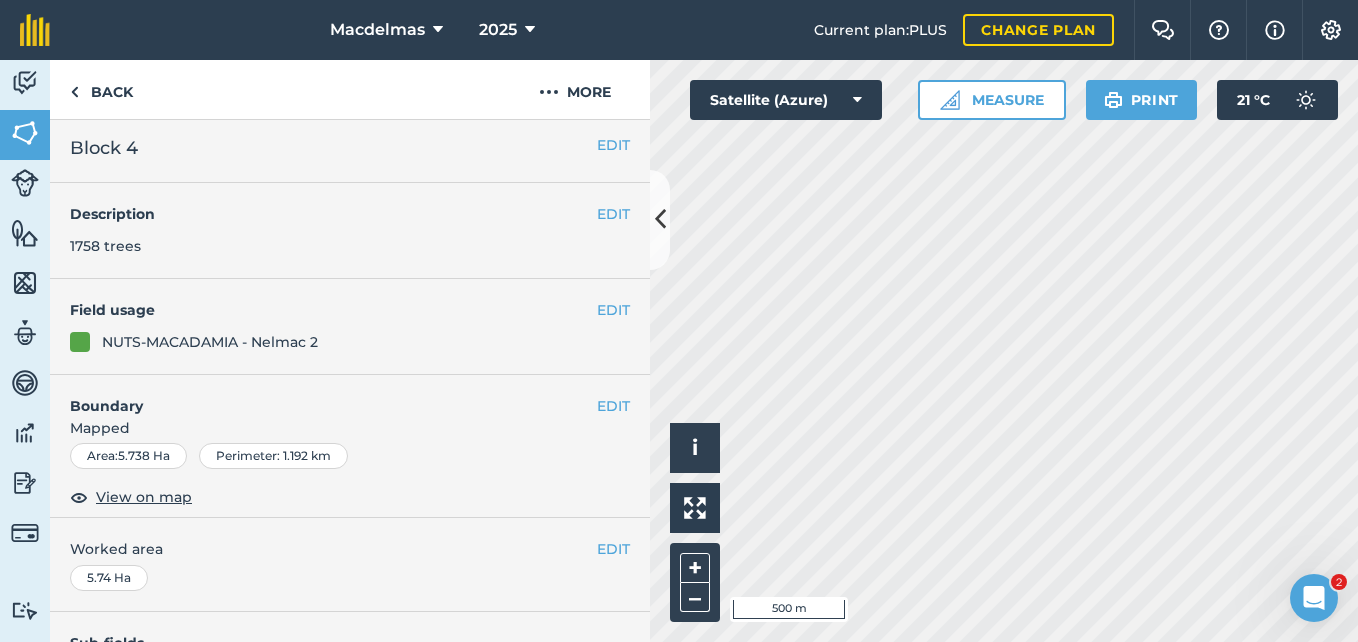 scroll, scrollTop: 0, scrollLeft: 0, axis: both 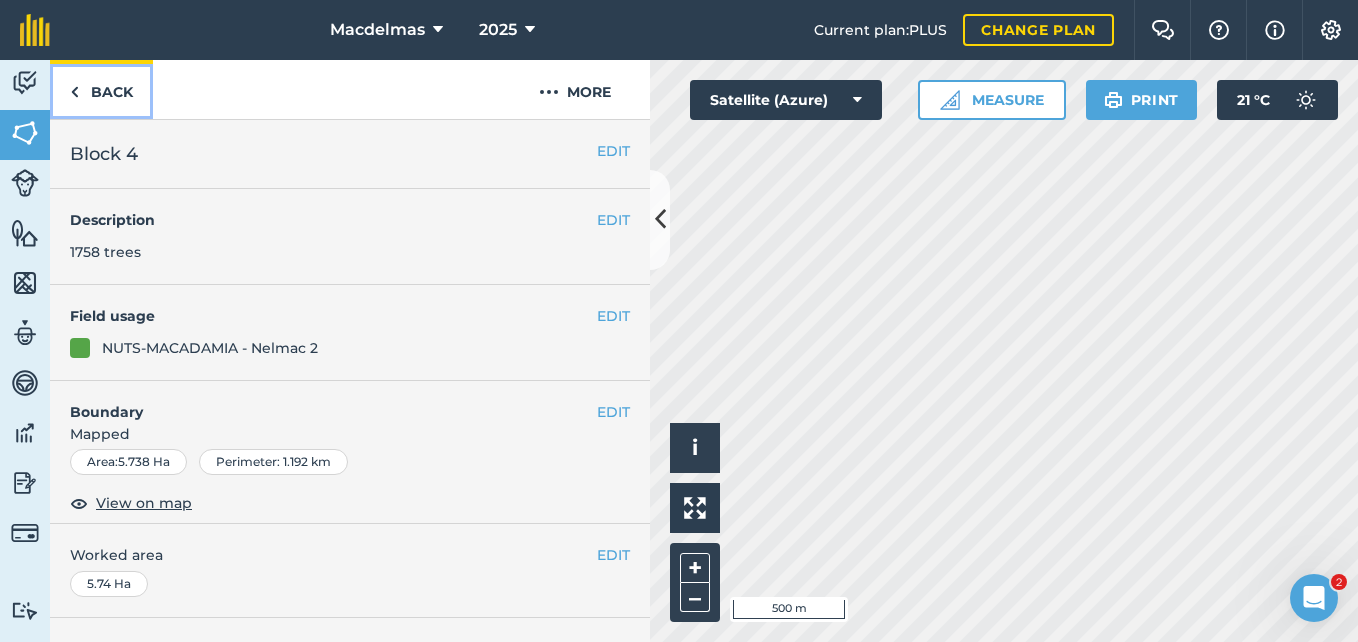 click on "Back" at bounding box center (101, 89) 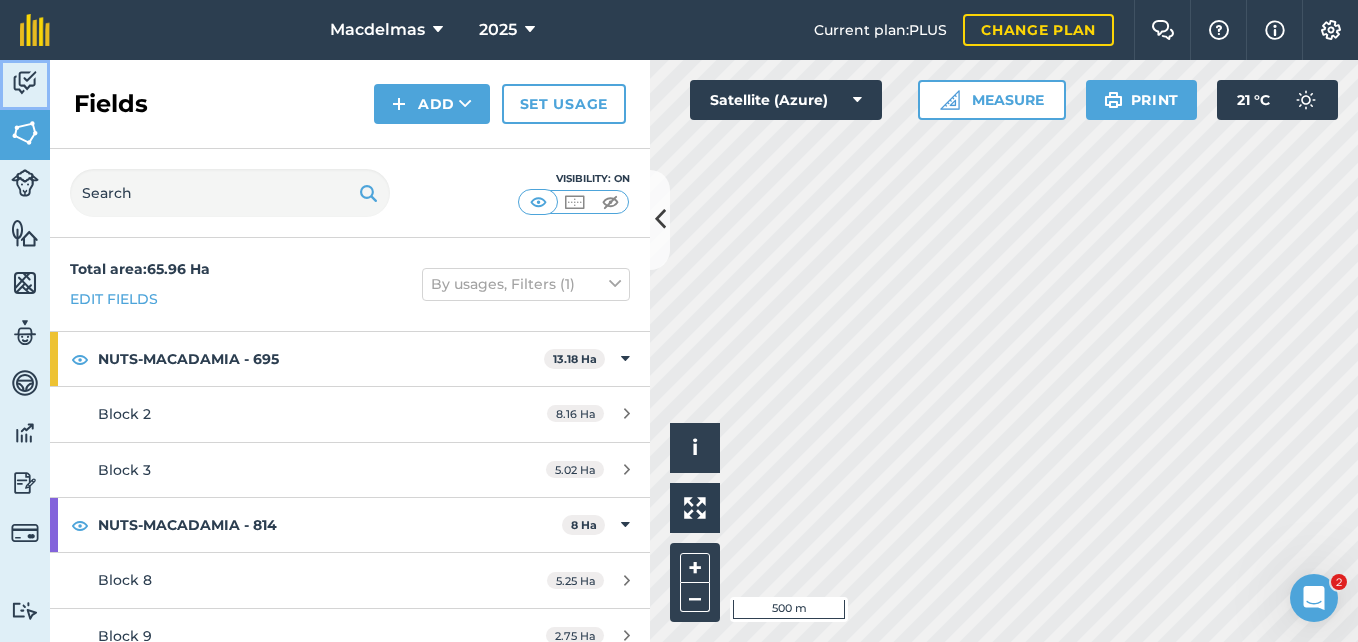 click at bounding box center (25, 83) 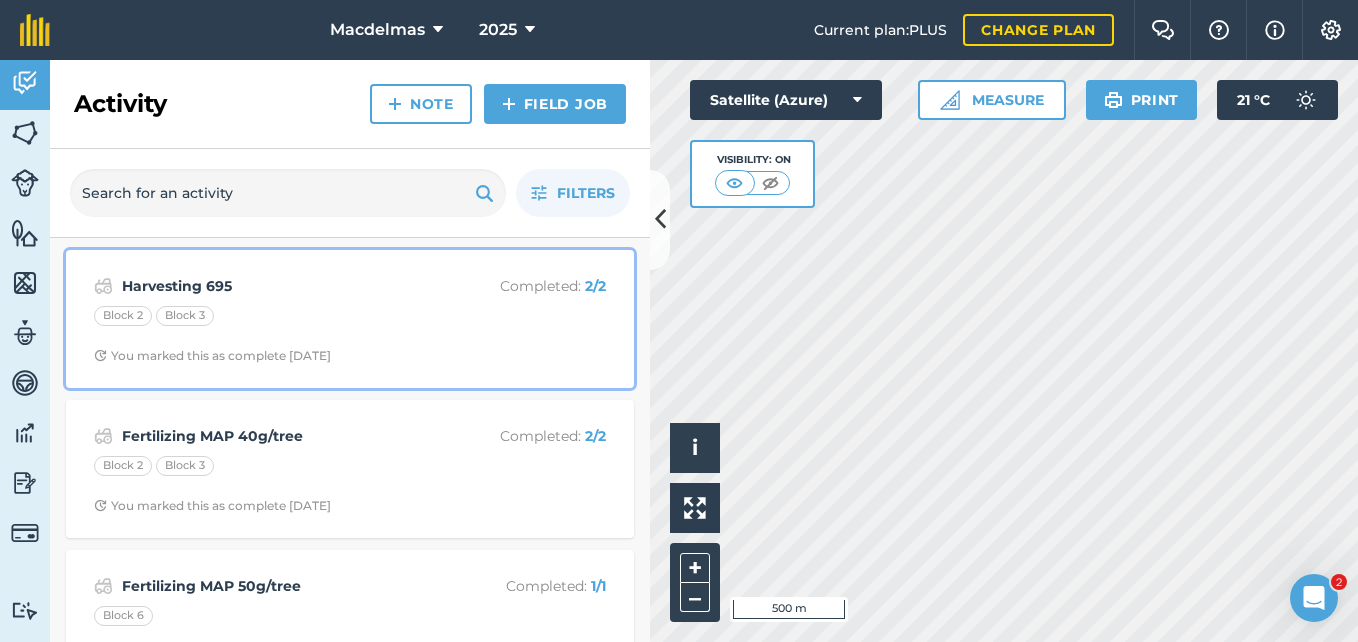click on "Harvesting  695" at bounding box center [280, 286] 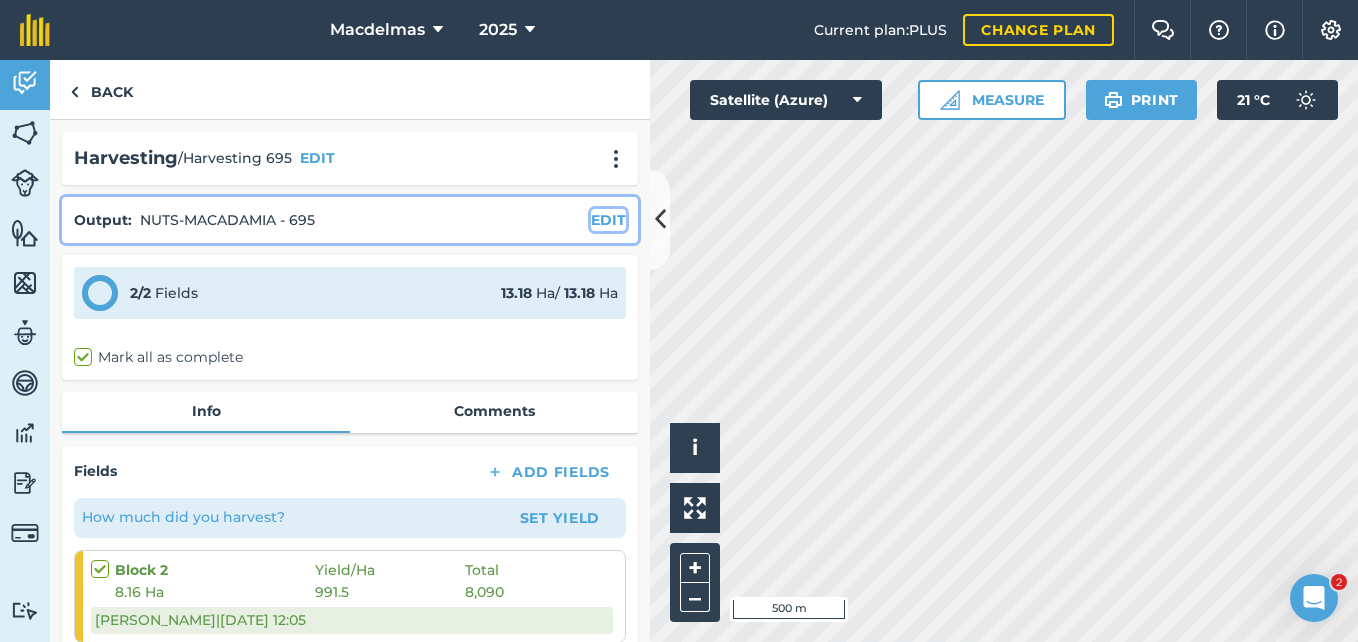 click on "EDIT" at bounding box center [608, 220] 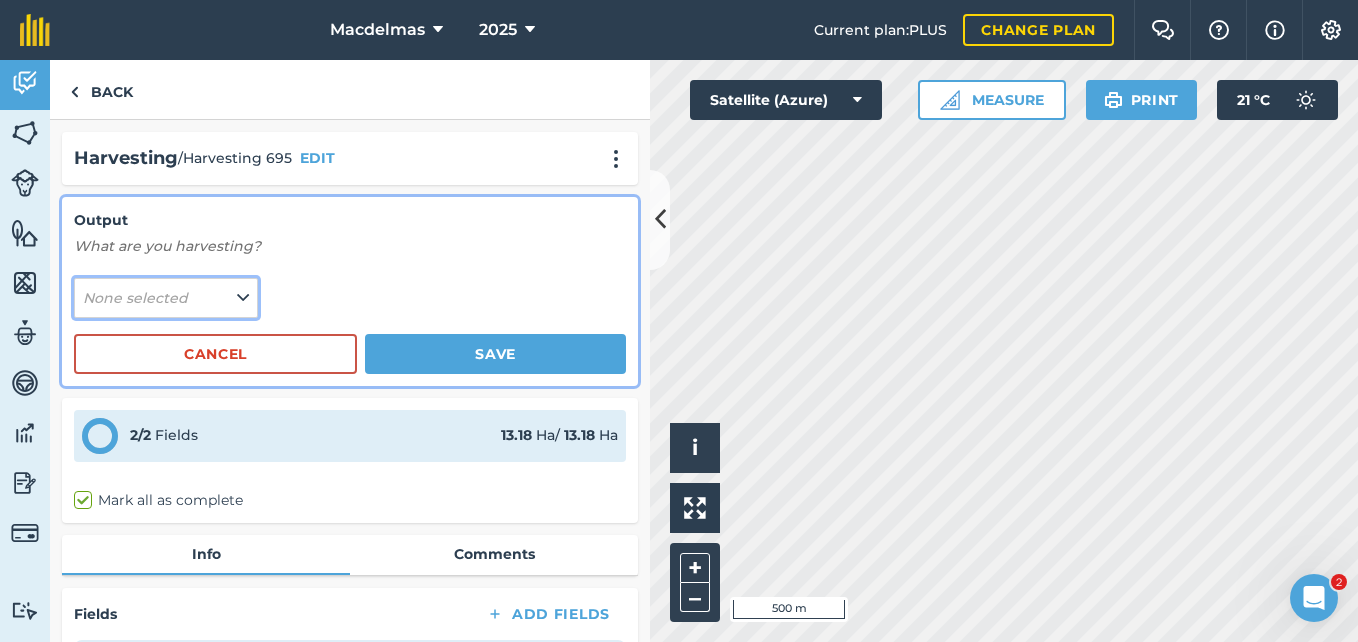 click at bounding box center [243, 298] 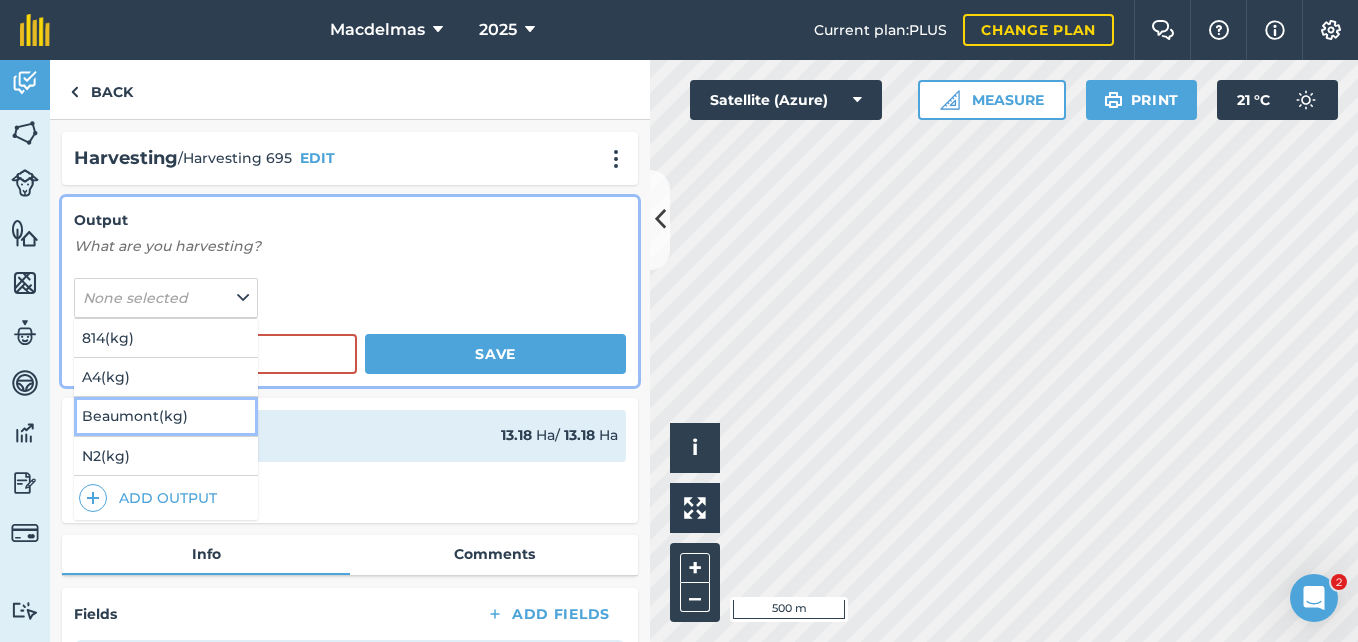 click on "Beaumont  ( kg )" at bounding box center [166, 416] 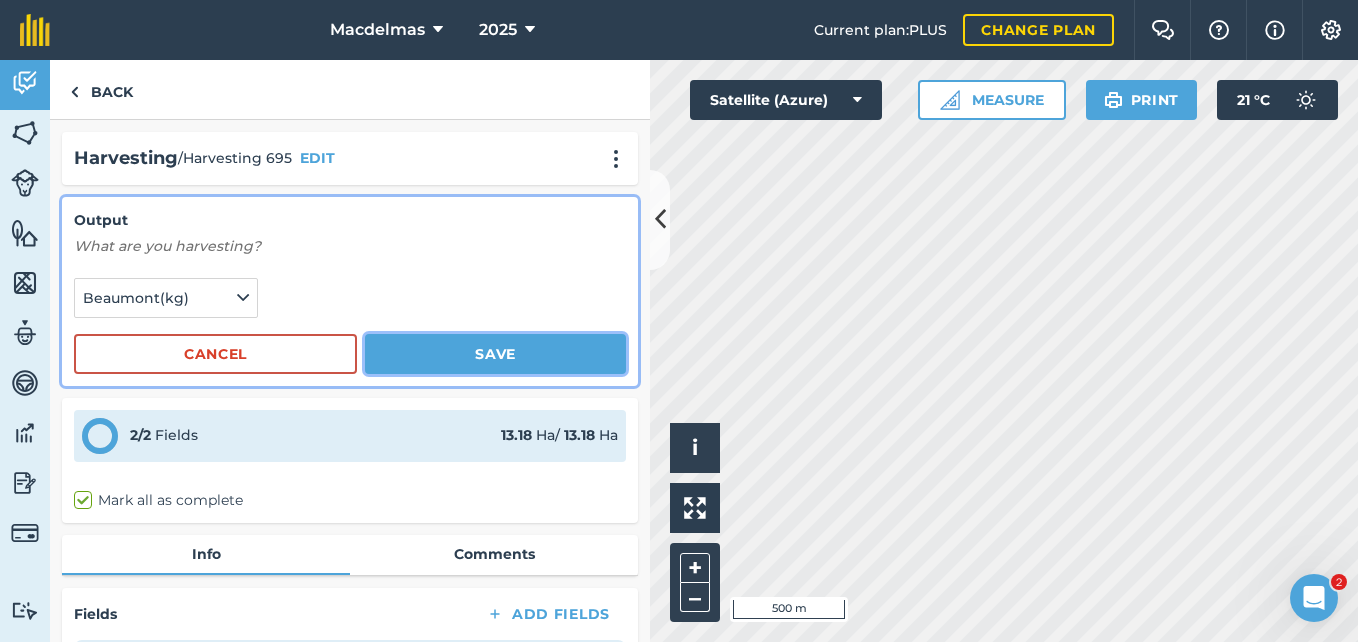 click on "Save" at bounding box center (495, 354) 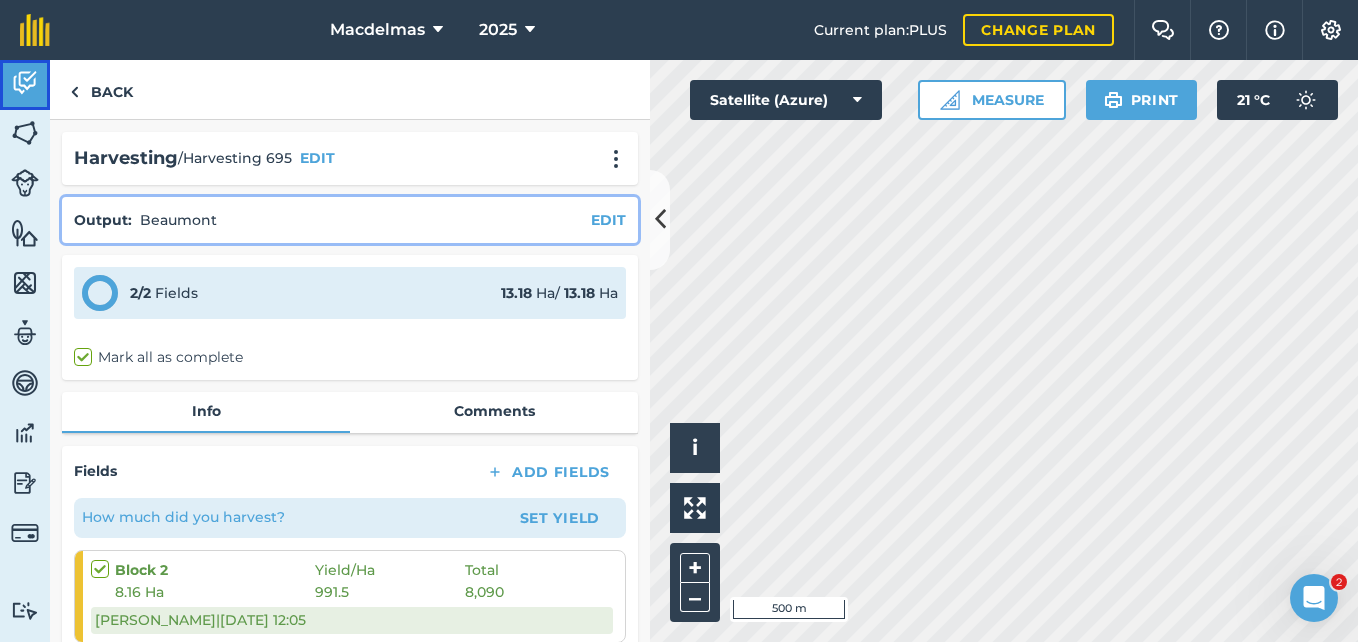 click at bounding box center [25, 83] 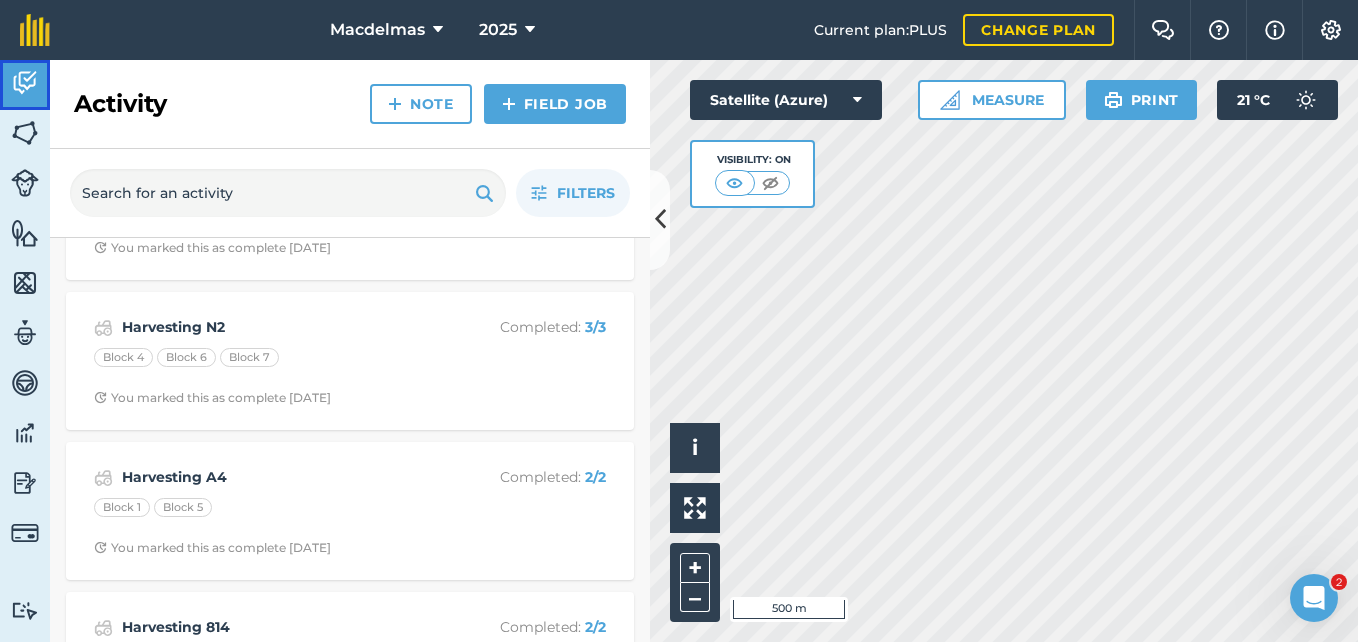 scroll, scrollTop: 3500, scrollLeft: 0, axis: vertical 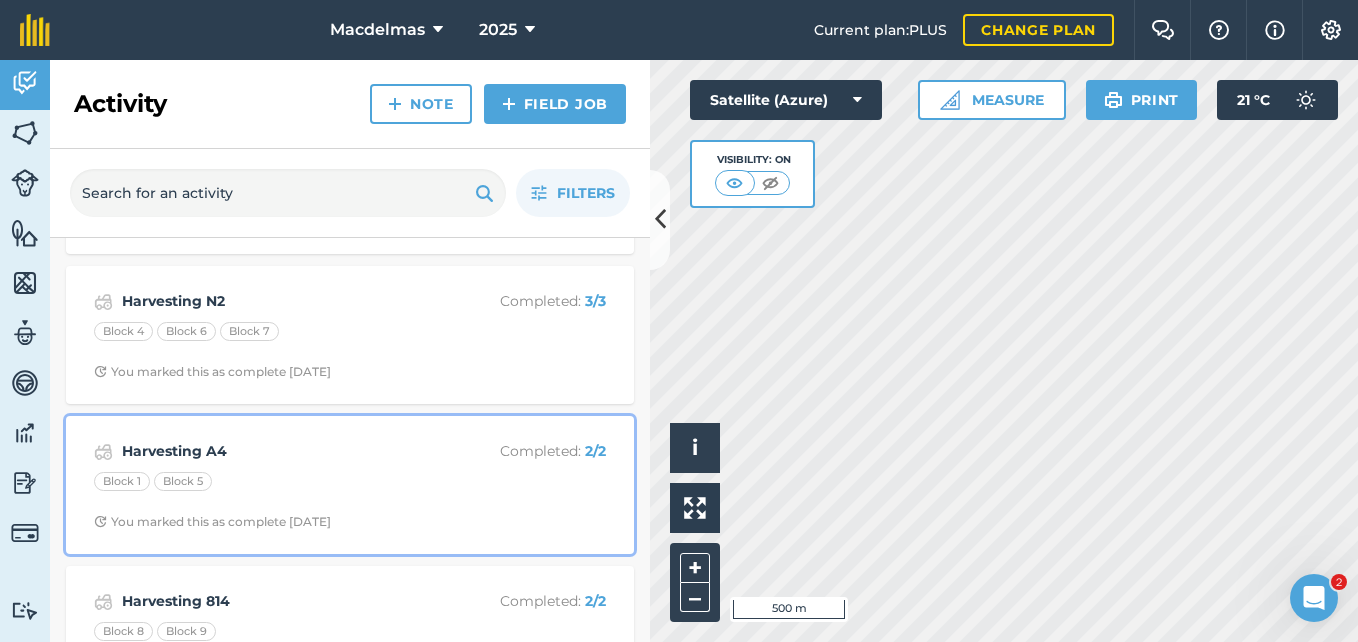 click on "Harvesting A4" at bounding box center [280, 451] 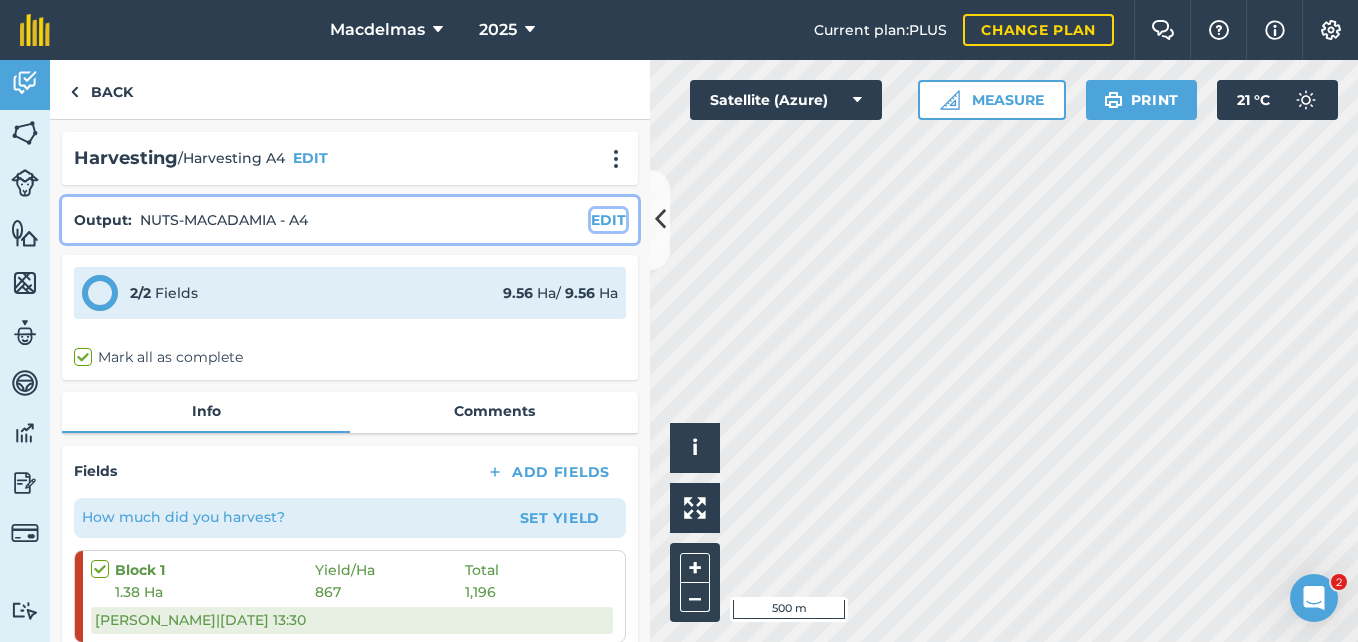 click on "EDIT" at bounding box center (608, 220) 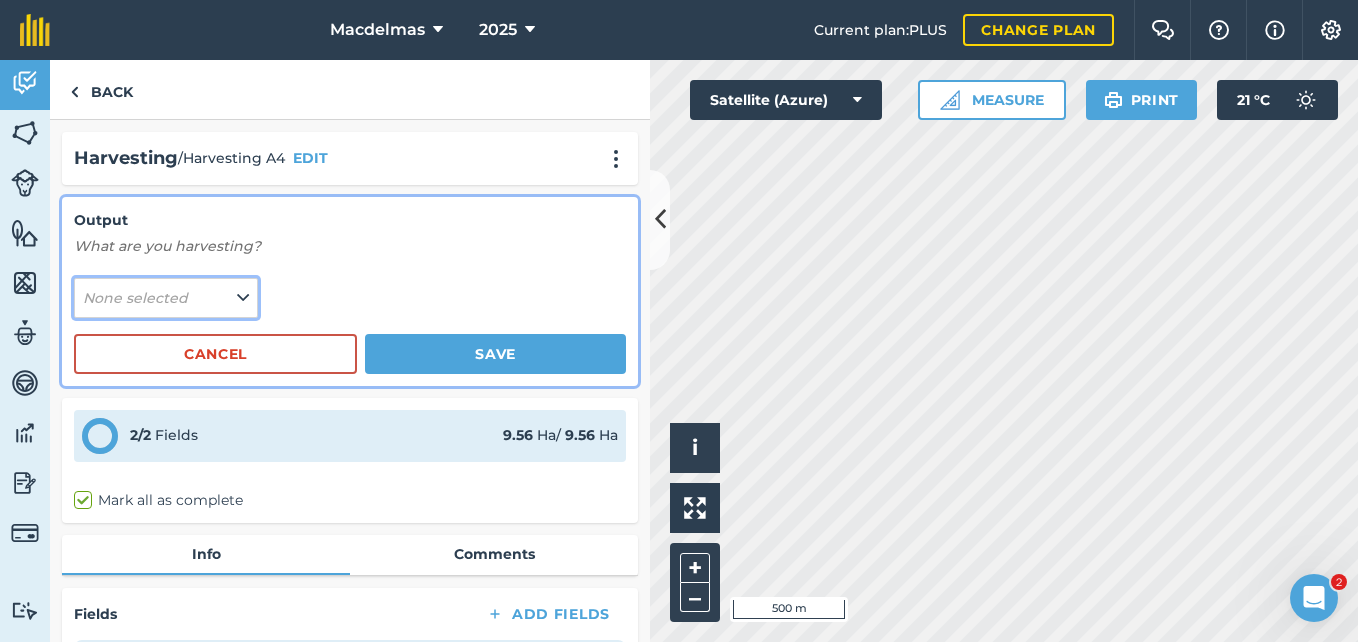 click at bounding box center [243, 298] 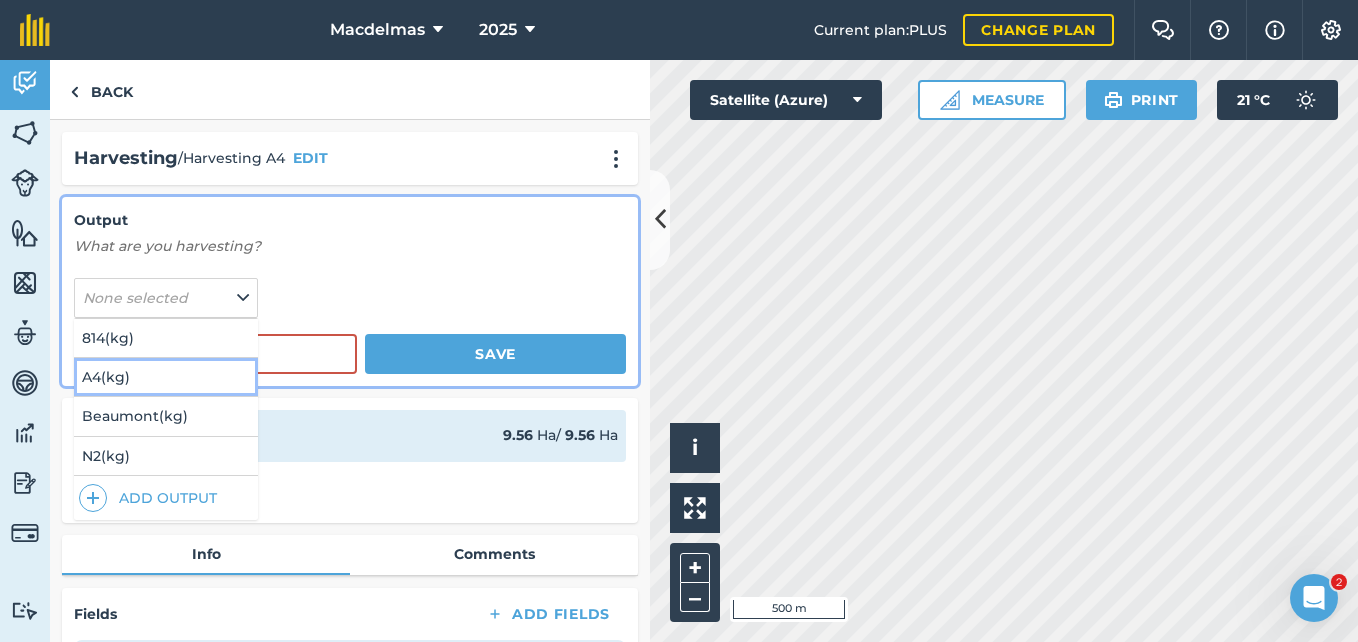 click on "A4  ( kg )" at bounding box center (166, 377) 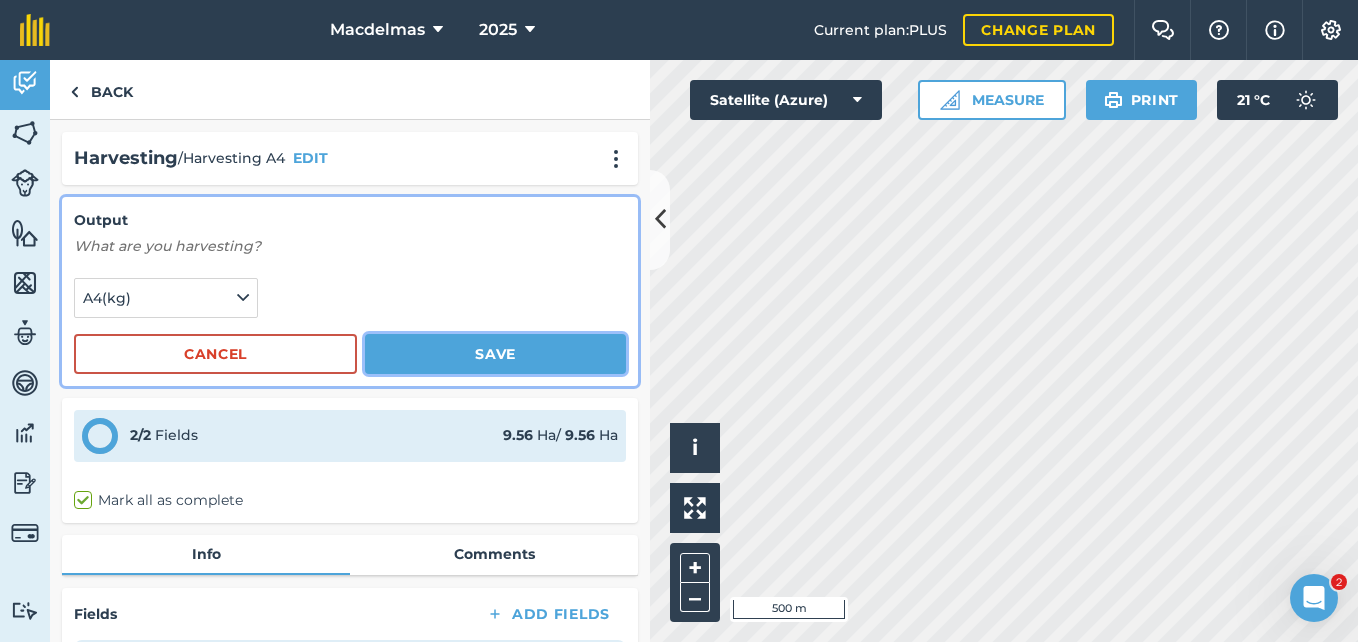 click on "Save" at bounding box center [495, 354] 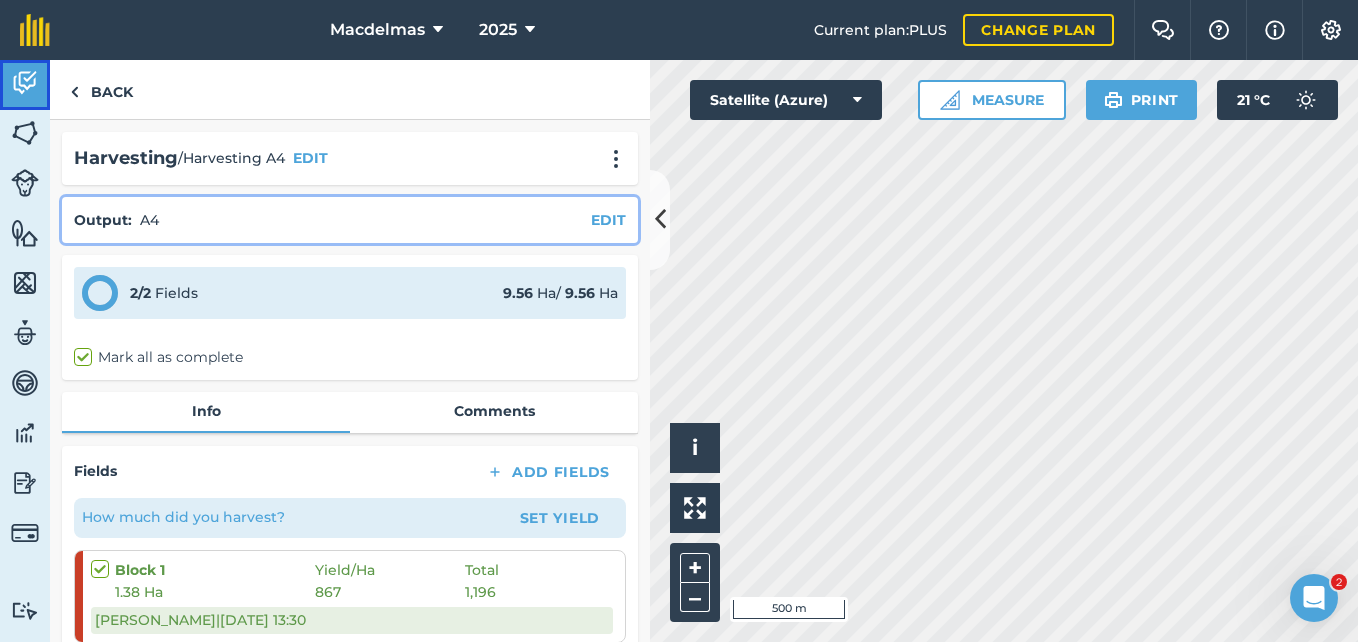 click at bounding box center (25, 83) 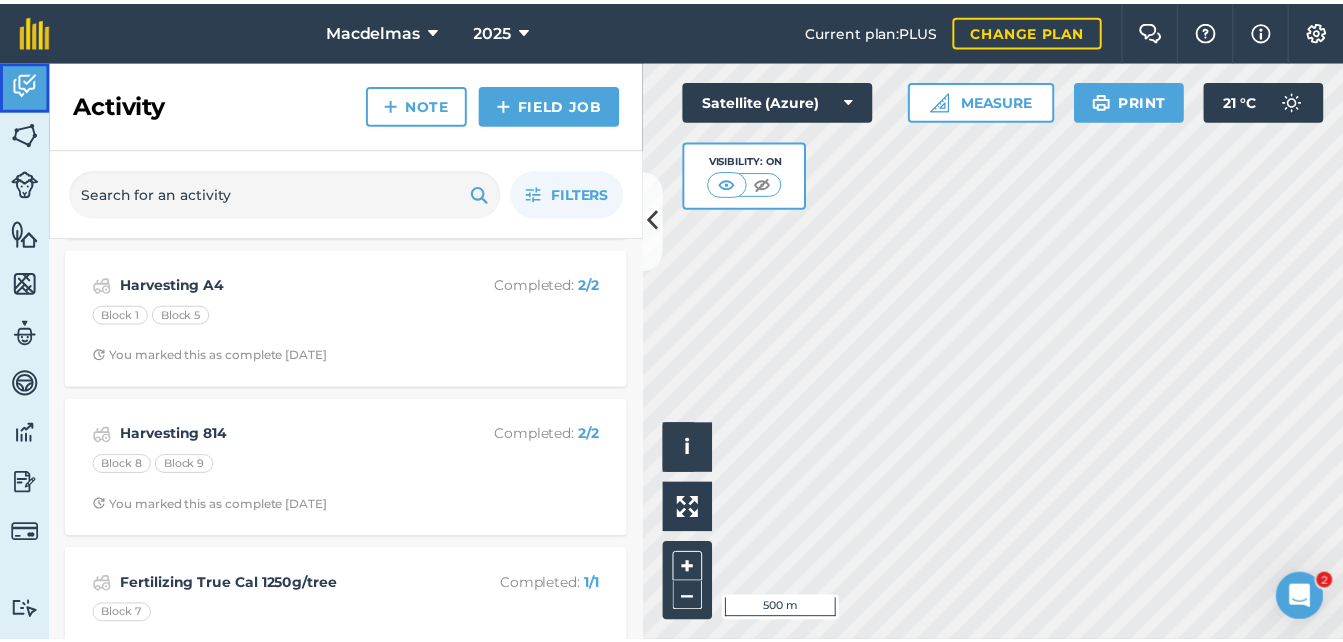 scroll, scrollTop: 3700, scrollLeft: 0, axis: vertical 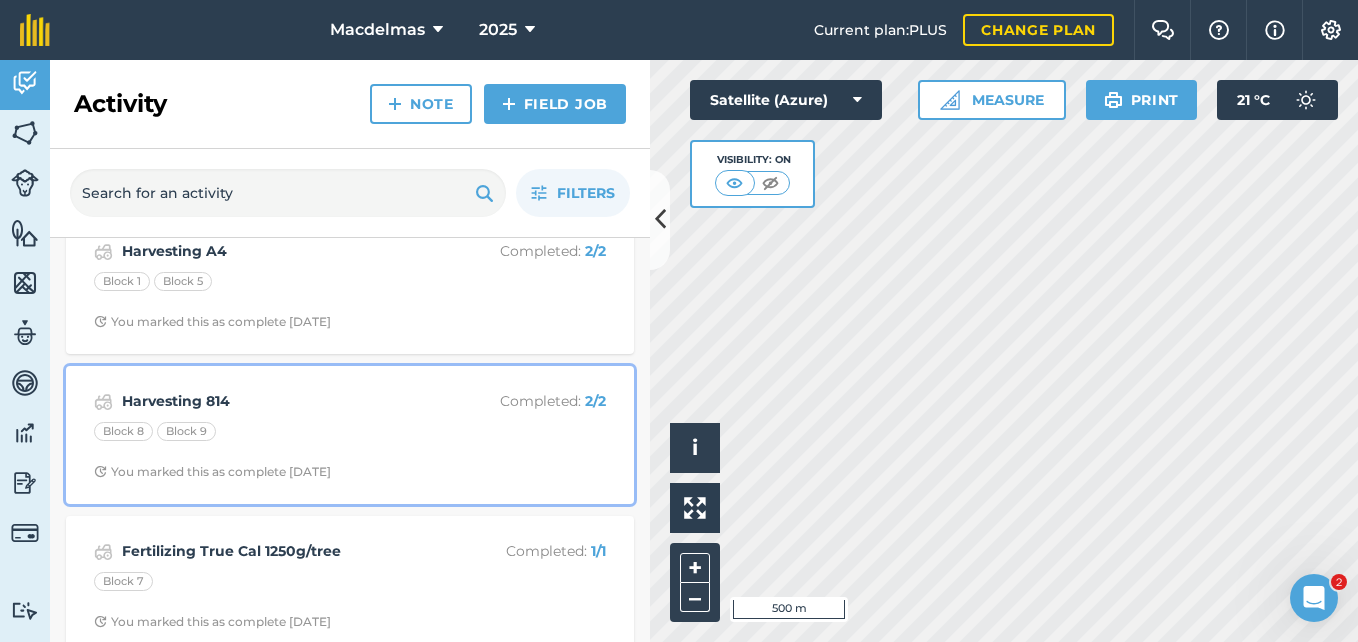 click on "Harvesting 814 Completed :   2 / 2 Block 8 Block 9 You marked this as complete [DATE]" at bounding box center (350, 435) 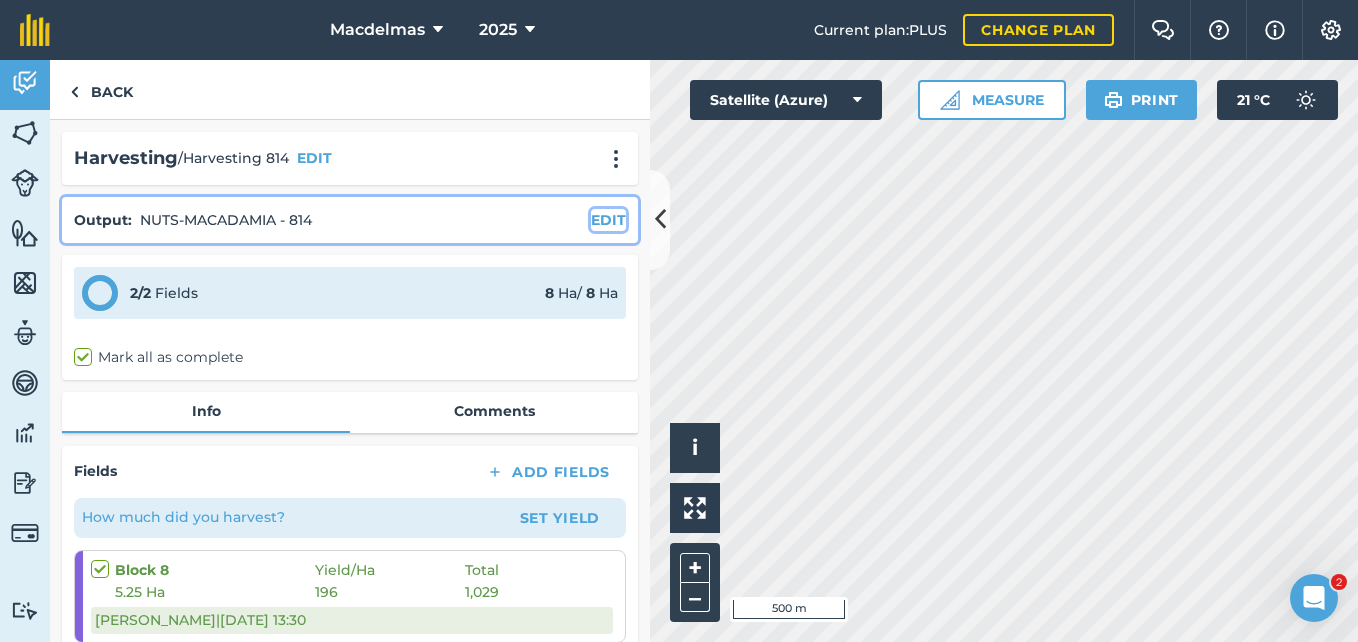 click on "EDIT" at bounding box center [608, 220] 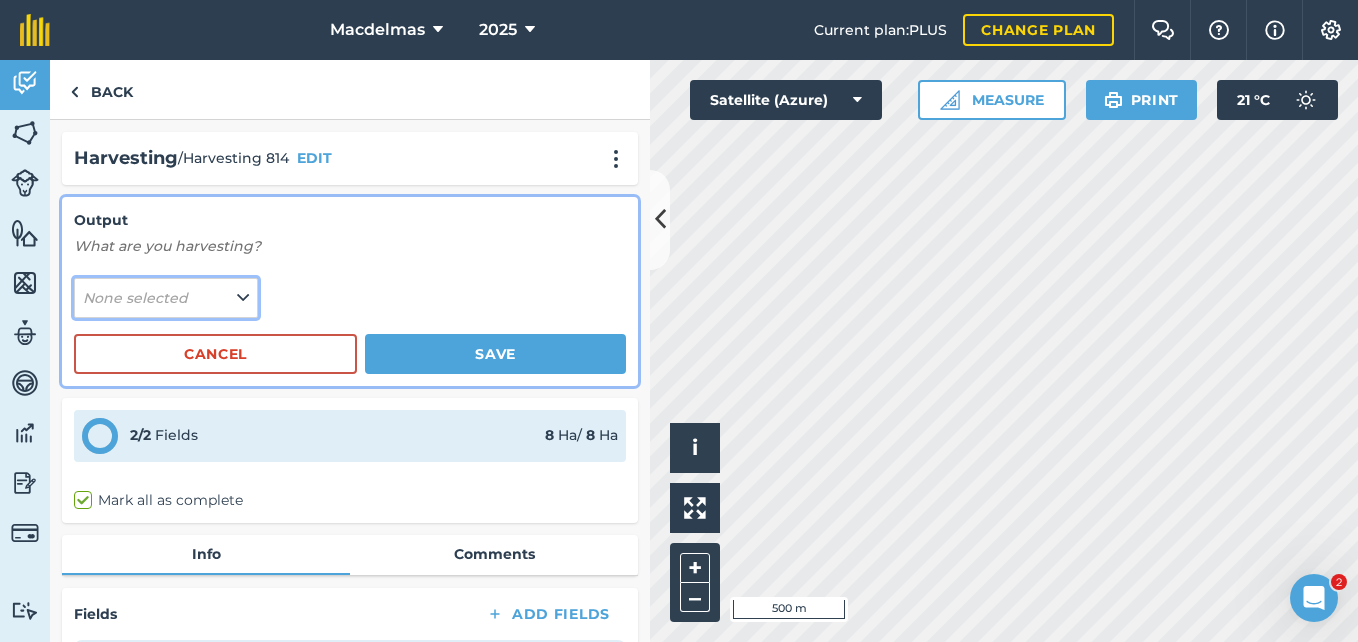 click at bounding box center [243, 298] 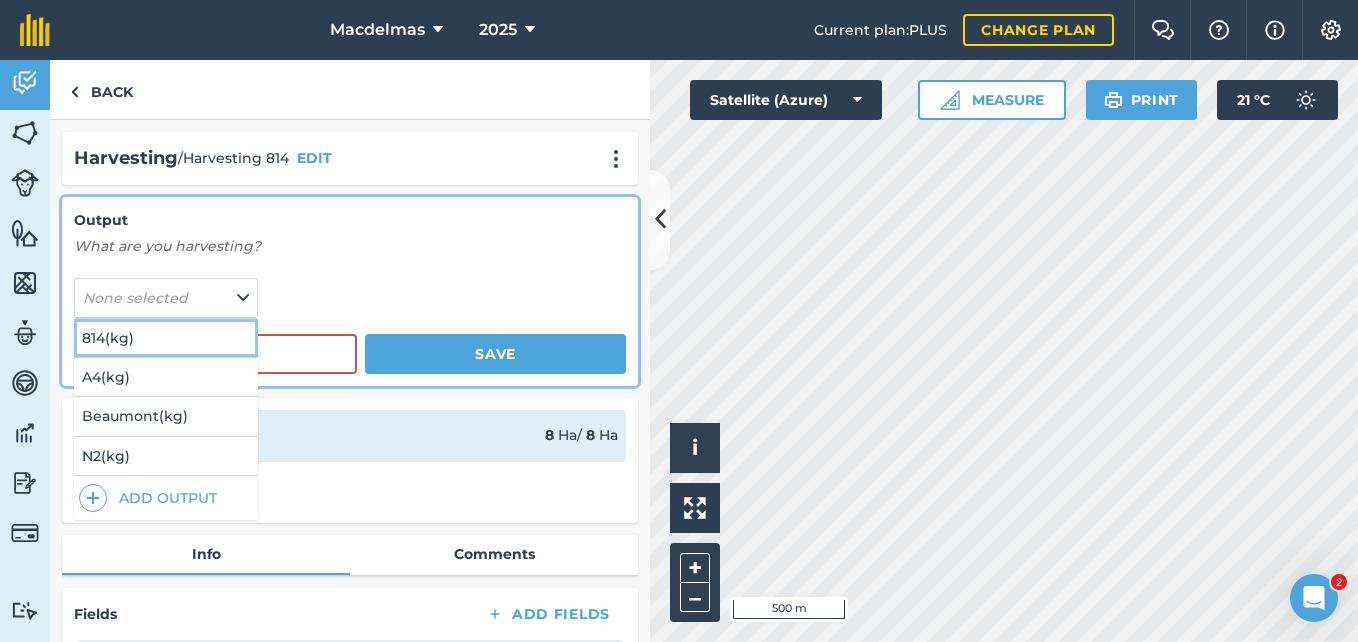 click on "814  ( kg )" at bounding box center [166, 338] 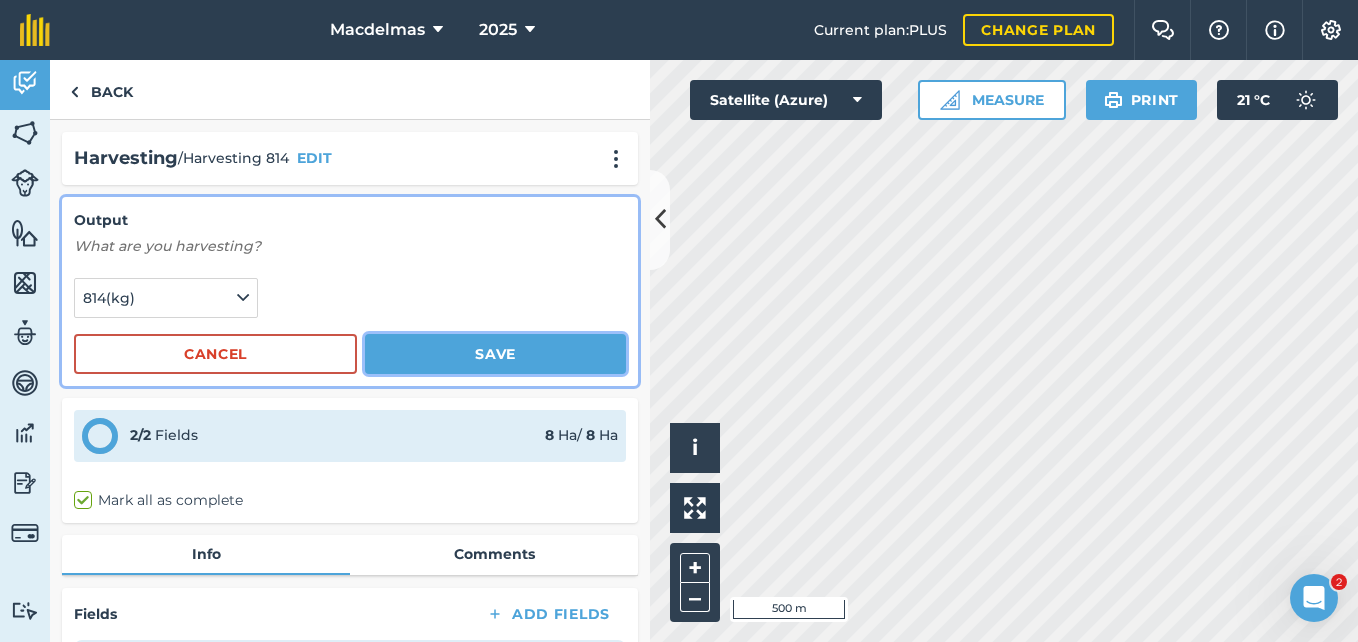 click on "Save" at bounding box center [495, 354] 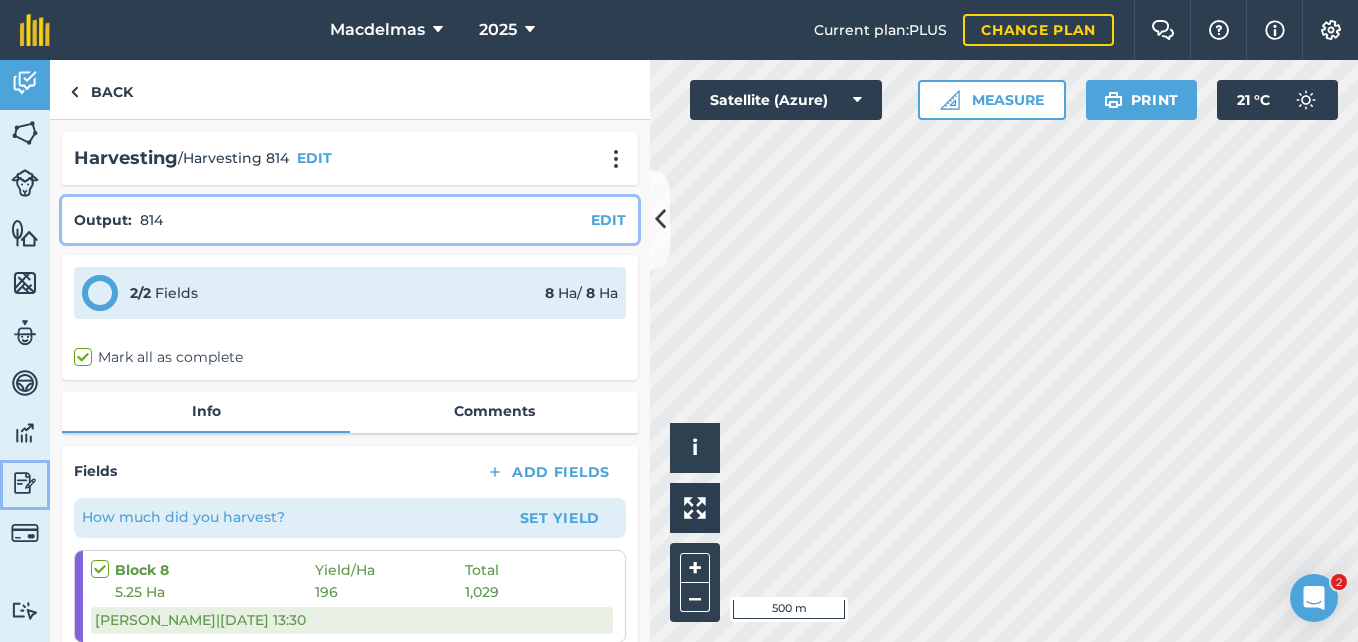 click at bounding box center [25, 483] 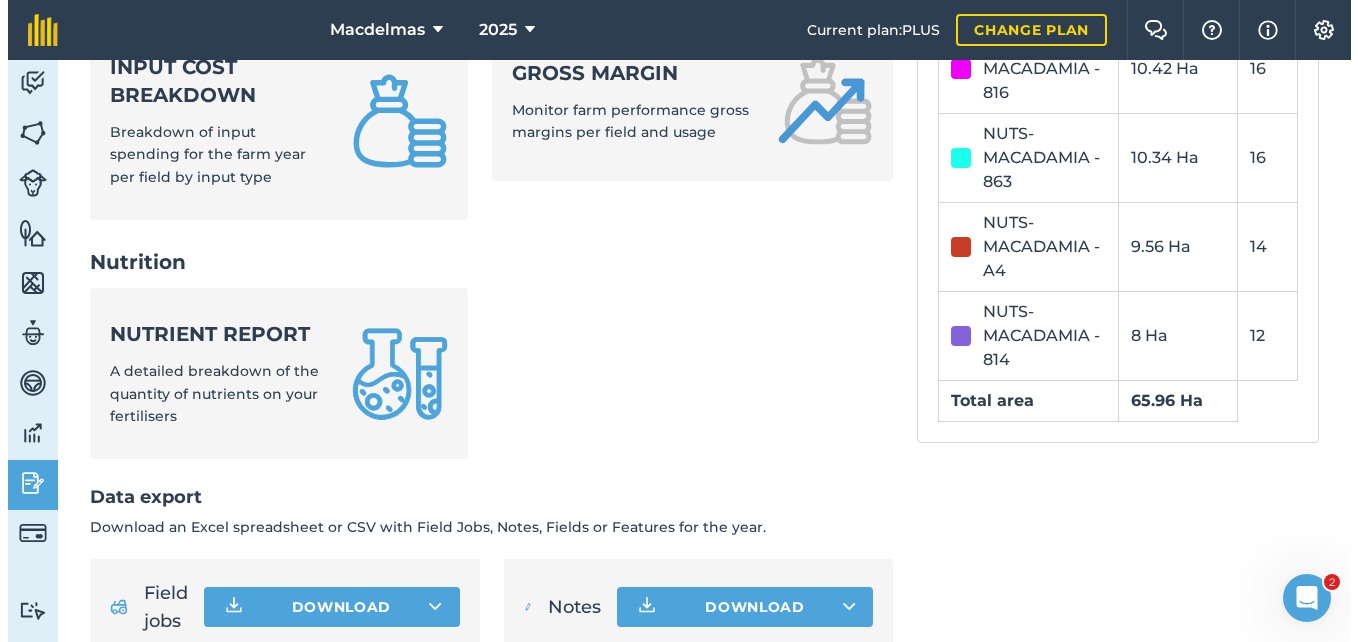 scroll, scrollTop: 637, scrollLeft: 0, axis: vertical 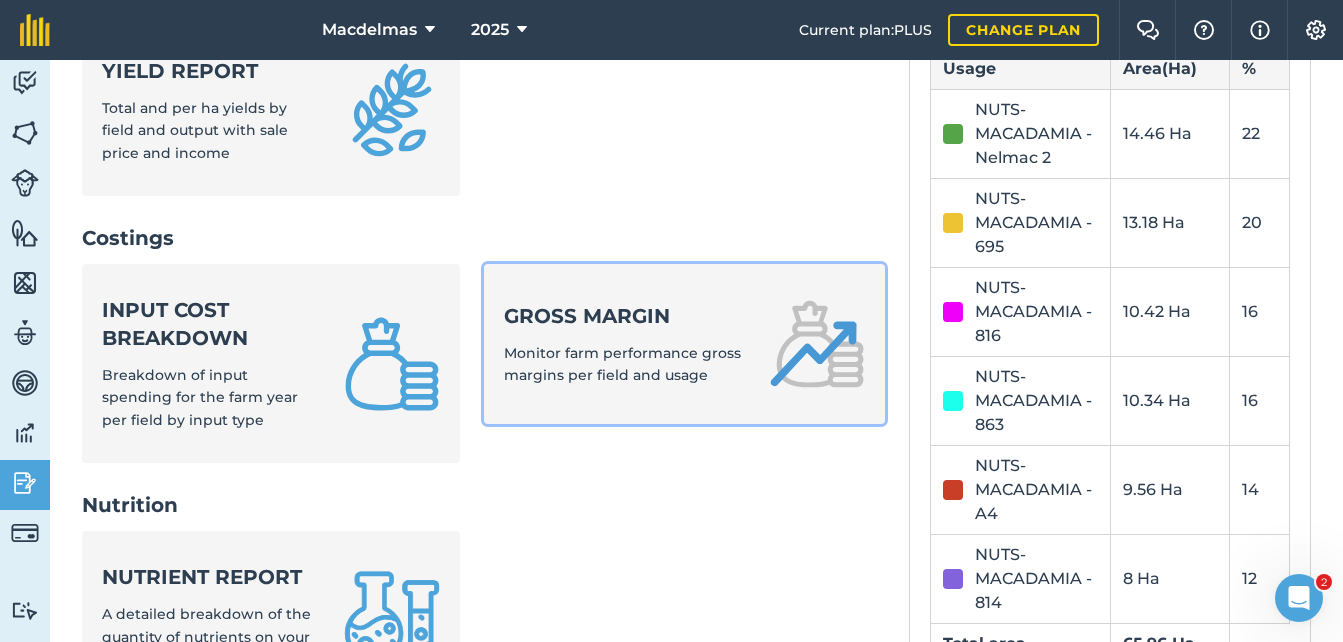 click on "Gross margin Monitor farm performance gross margins per field and usage" at bounding box center (625, 344) 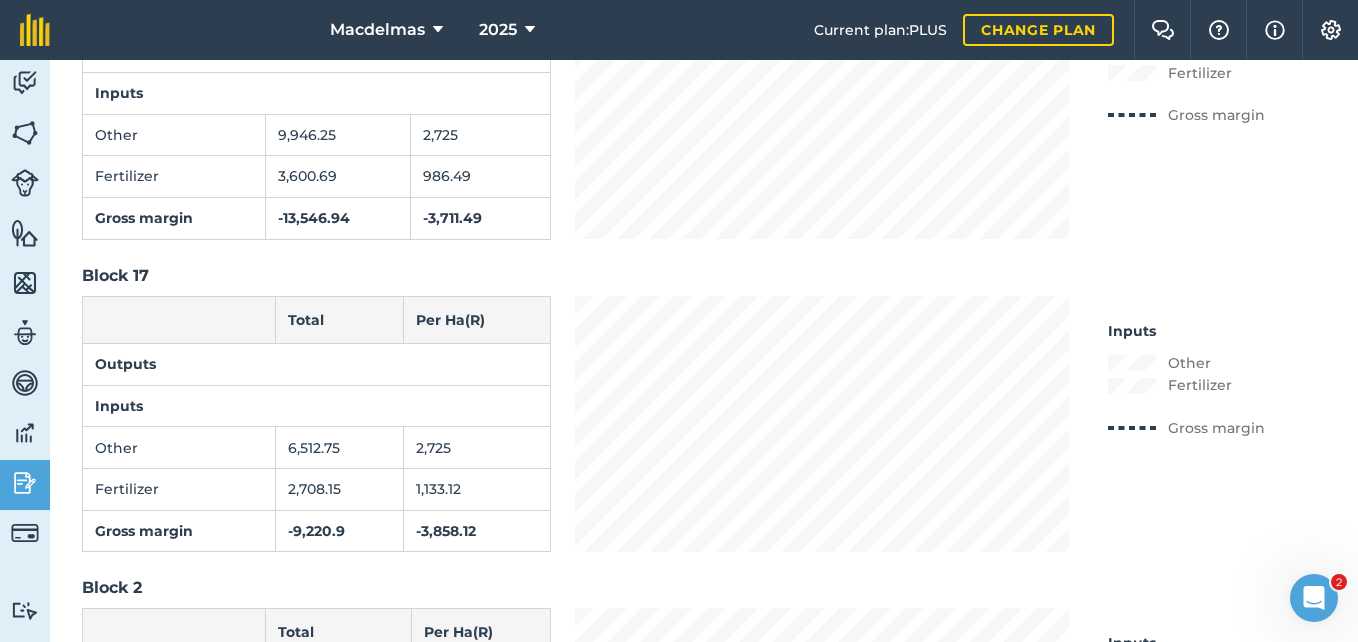 scroll, scrollTop: 2900, scrollLeft: 0, axis: vertical 